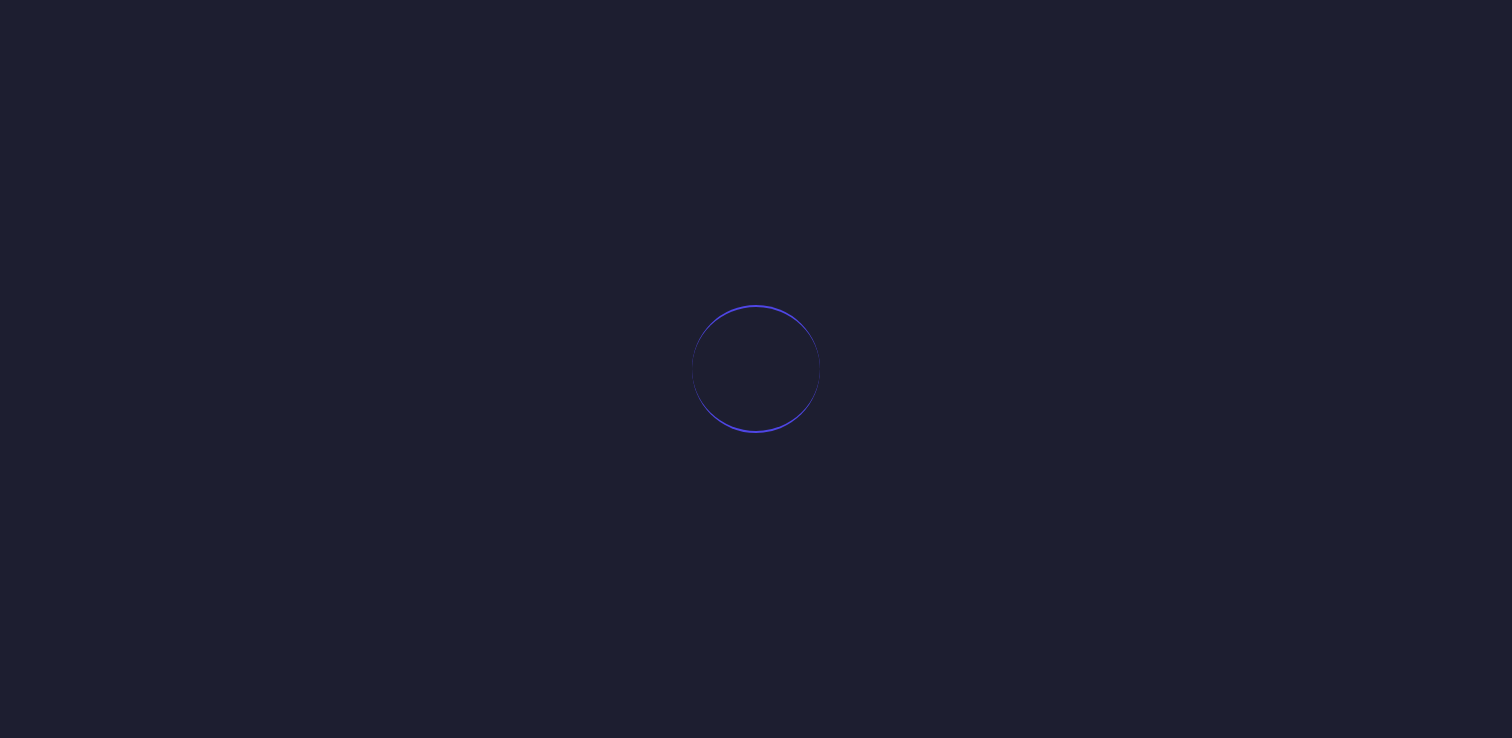 scroll, scrollTop: 0, scrollLeft: 0, axis: both 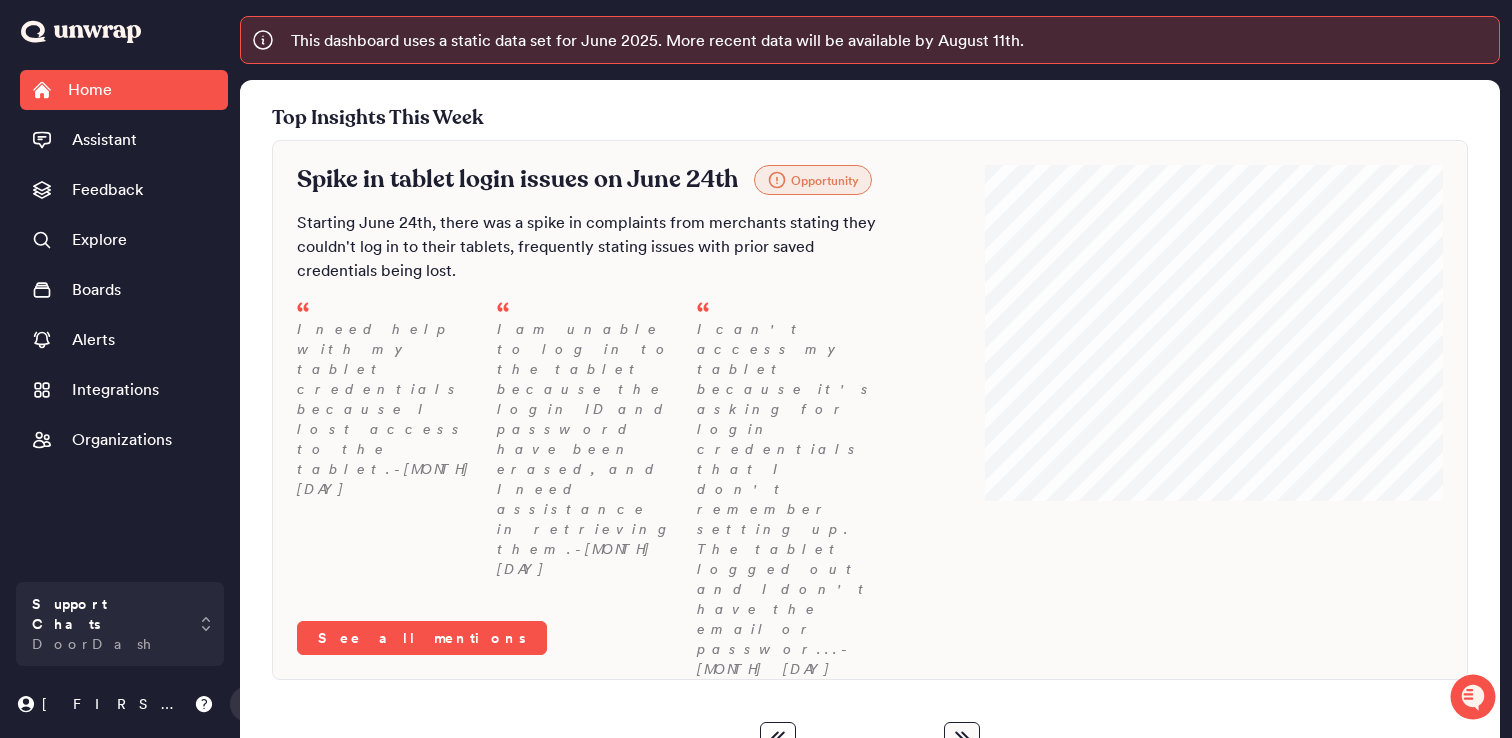 click on "Home" at bounding box center (90, 90) 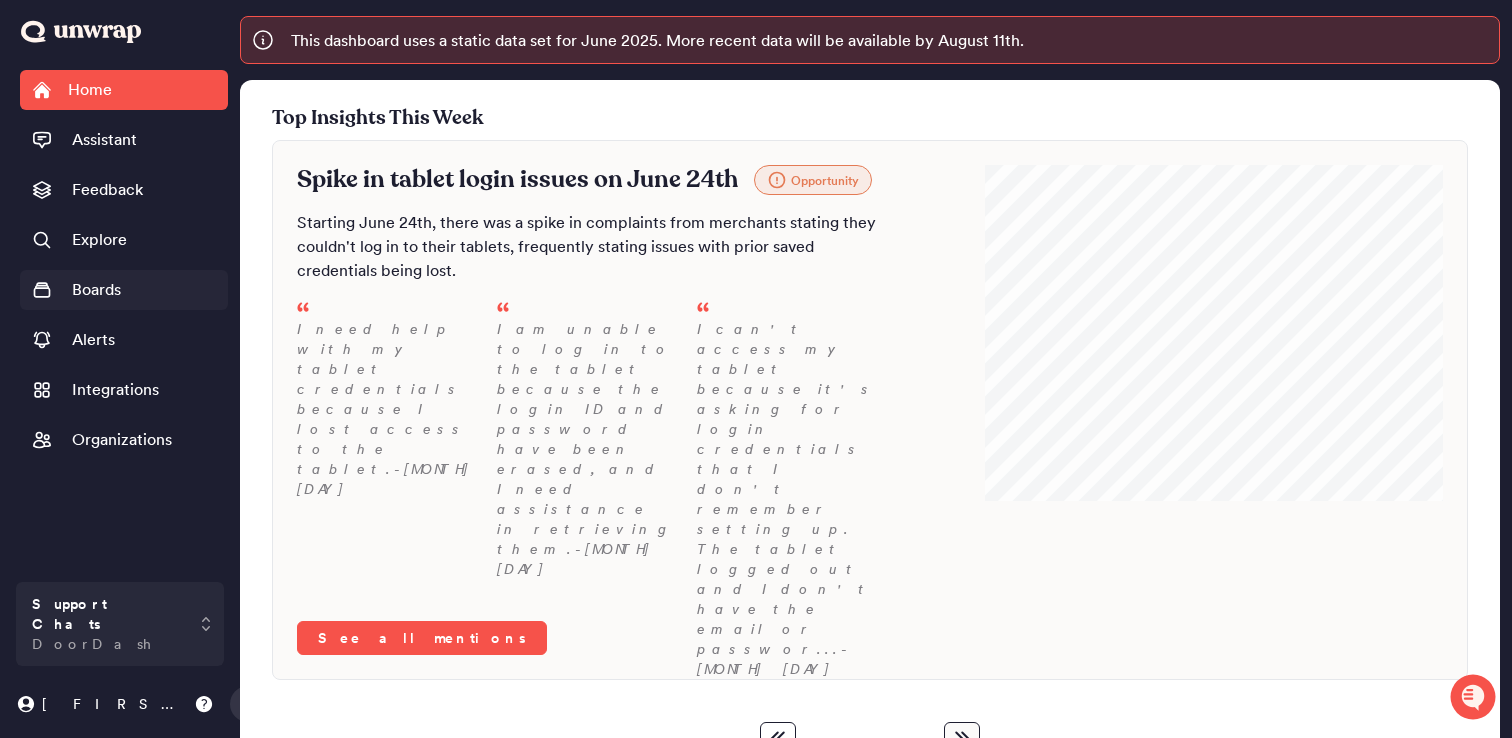 click on "Boards" at bounding box center (96, 290) 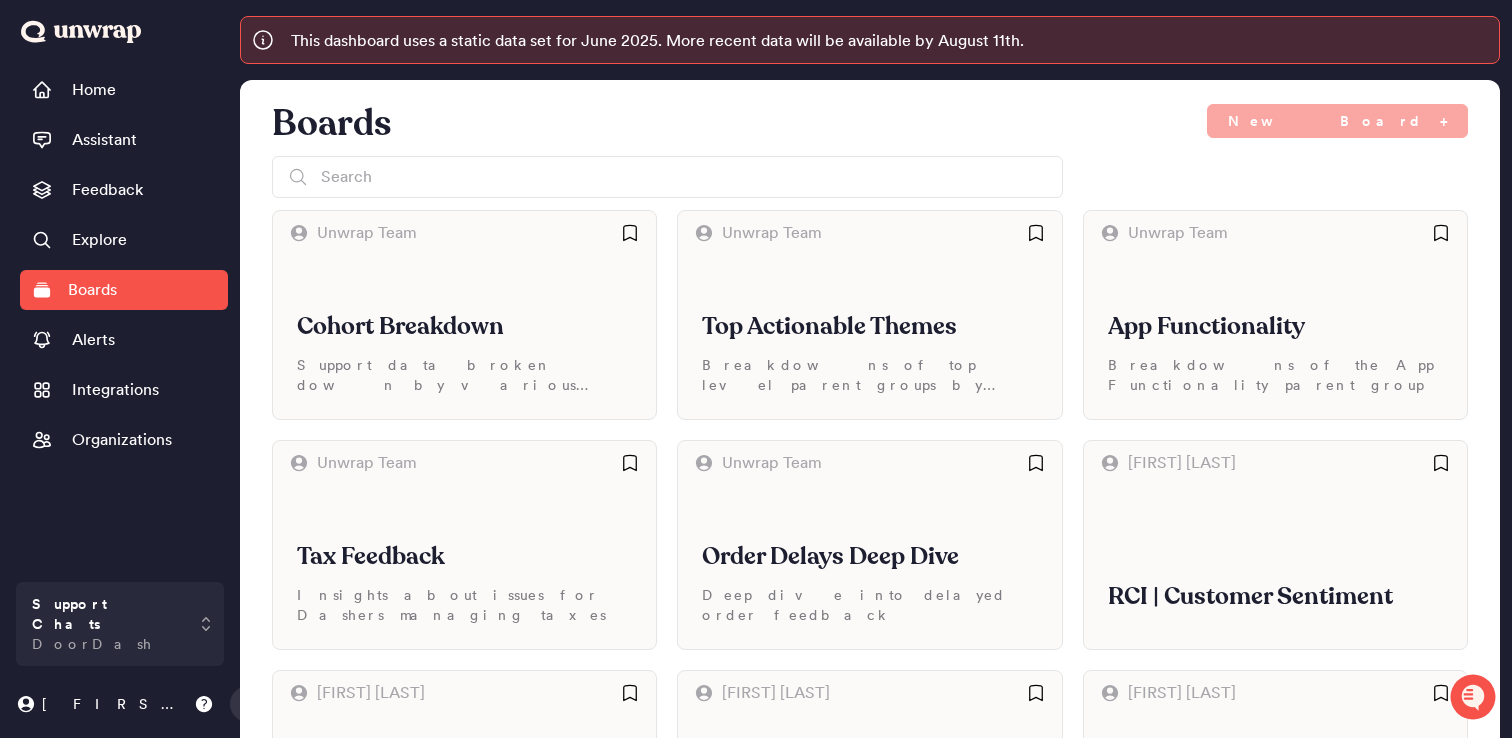 click at bounding box center (870, 177) 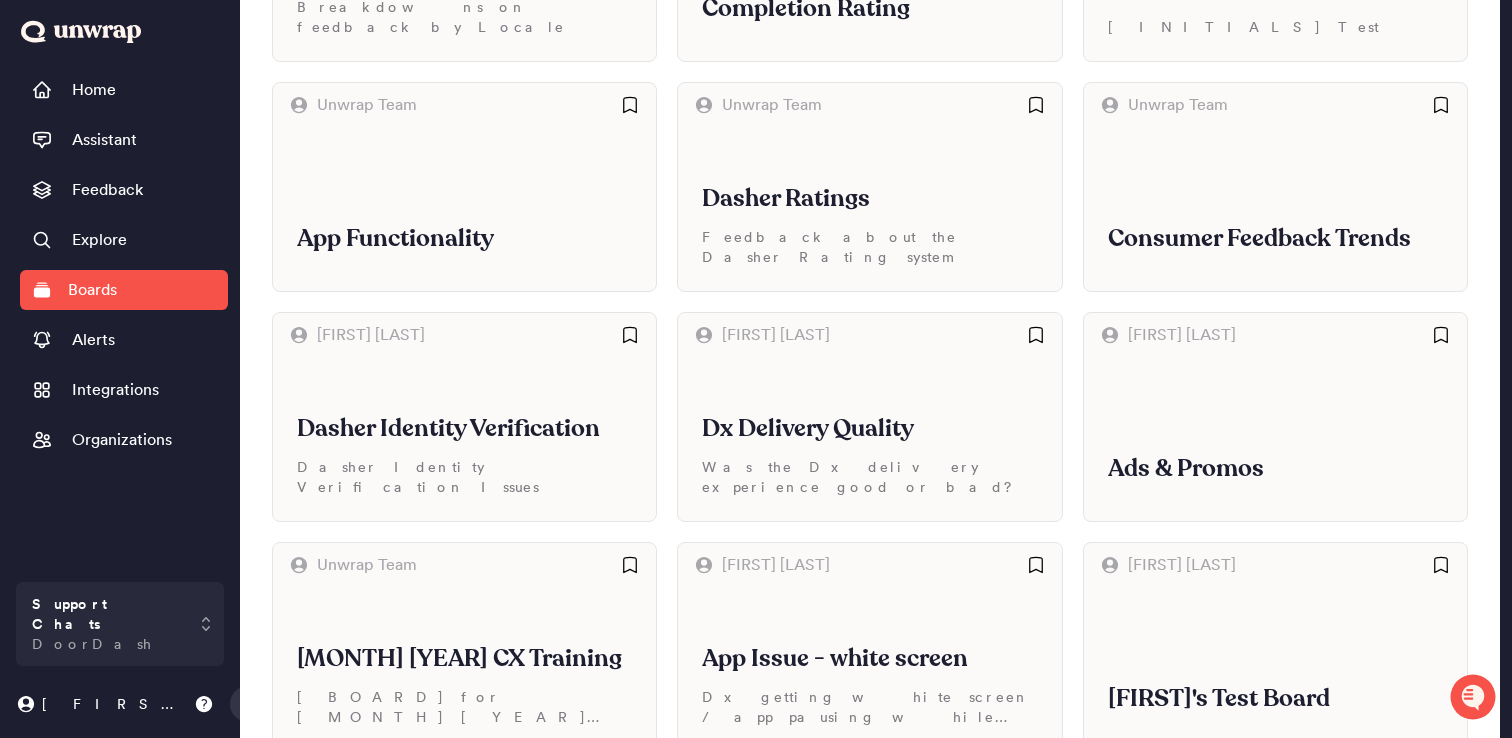 scroll, scrollTop: 1772, scrollLeft: 0, axis: vertical 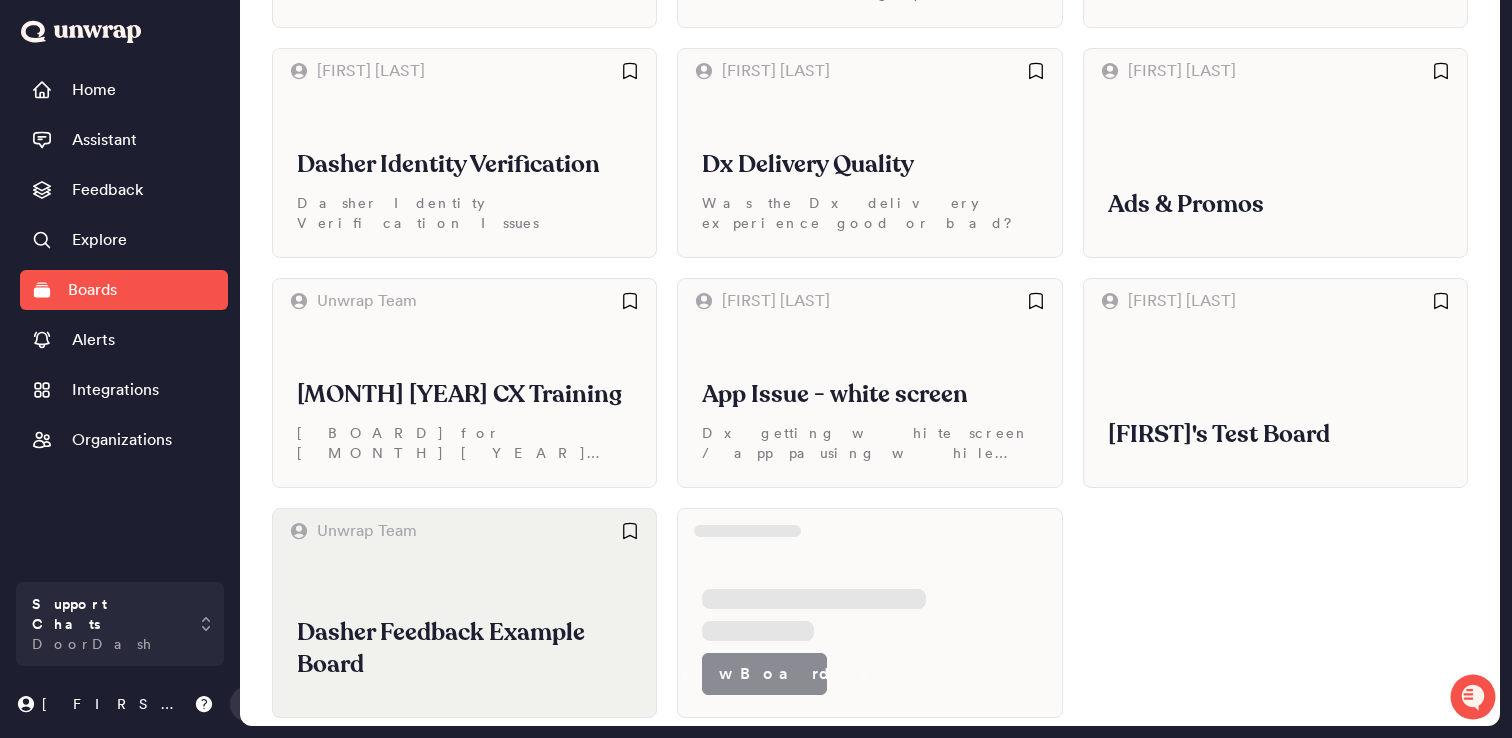 click on "Dasher Feedback Example Board" at bounding box center (464, 635) 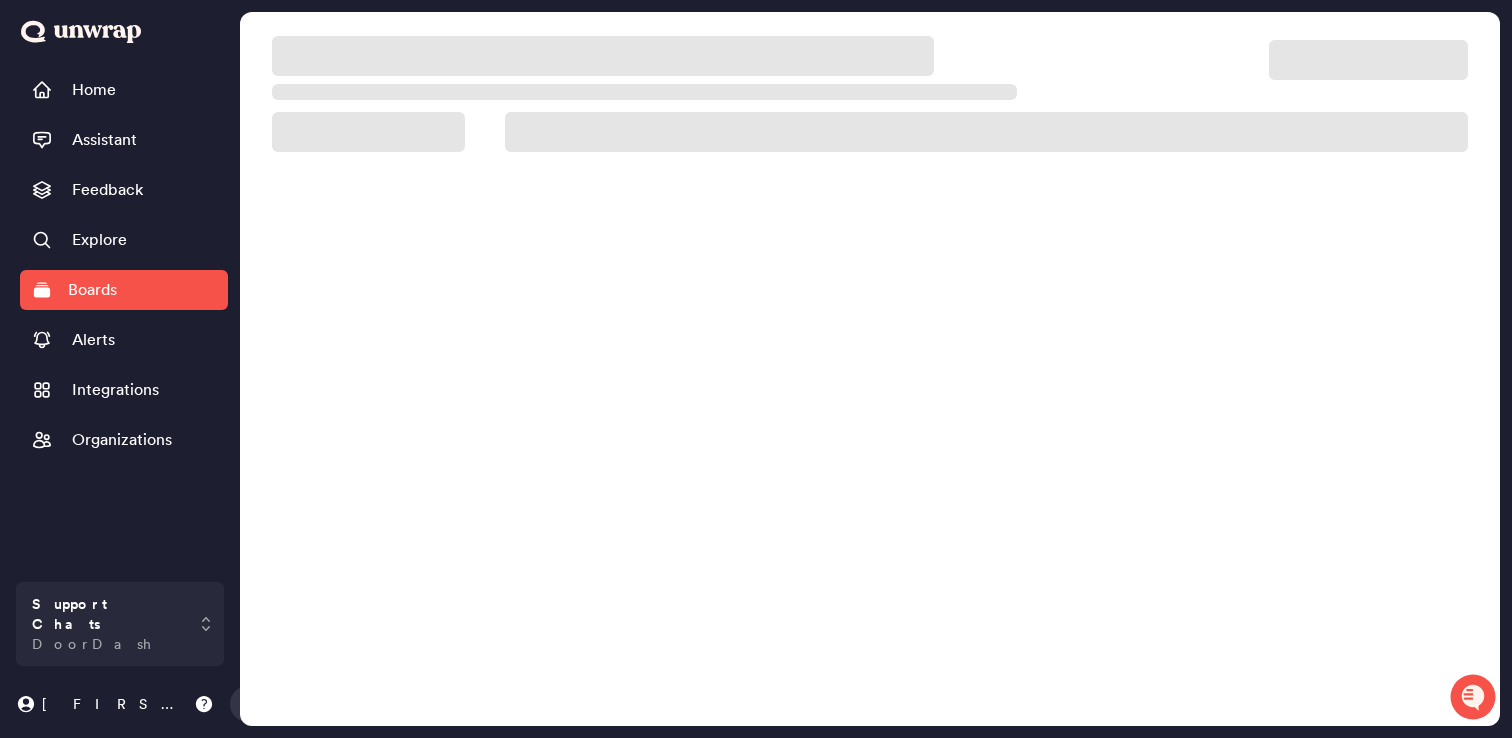scroll, scrollTop: 68, scrollLeft: 0, axis: vertical 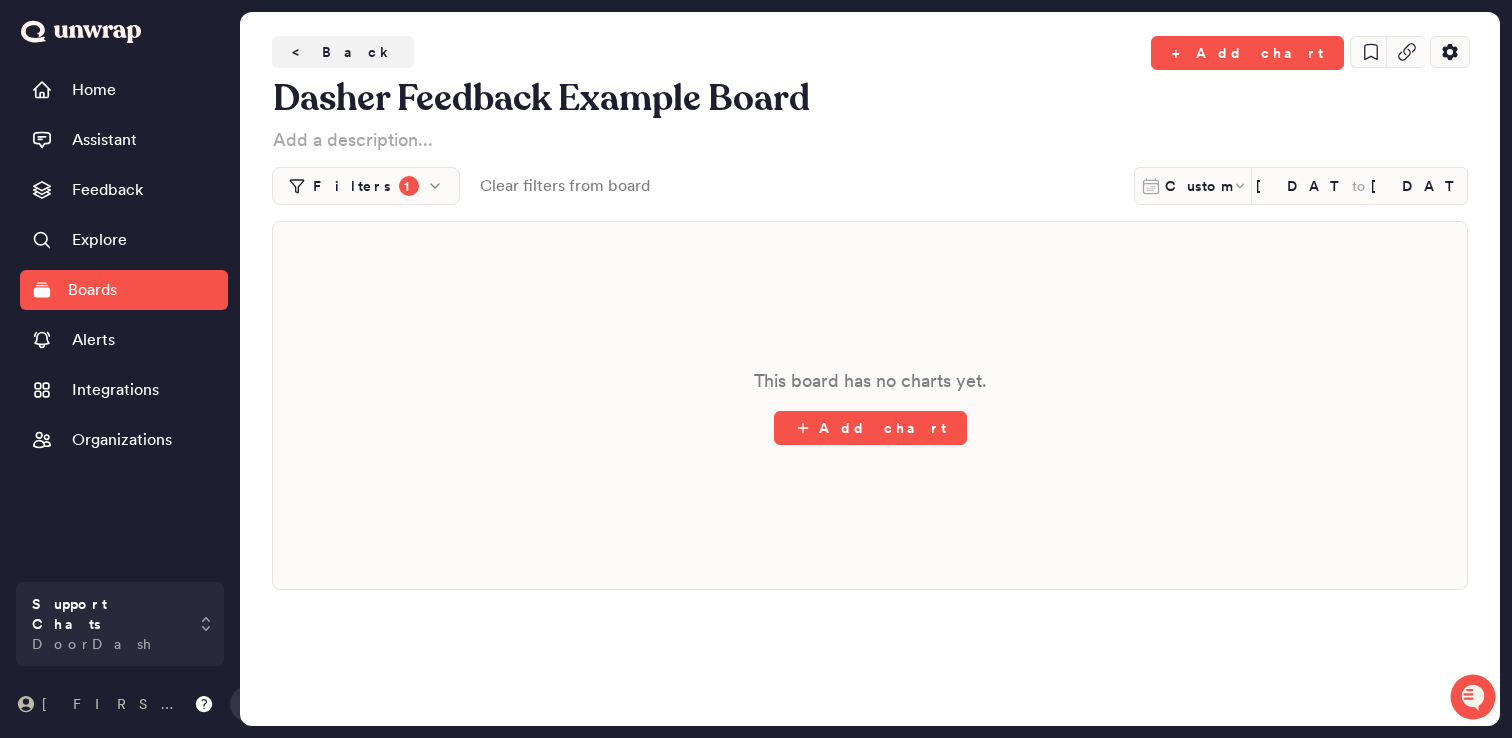 click on "[NAME]" at bounding box center [114, 704] 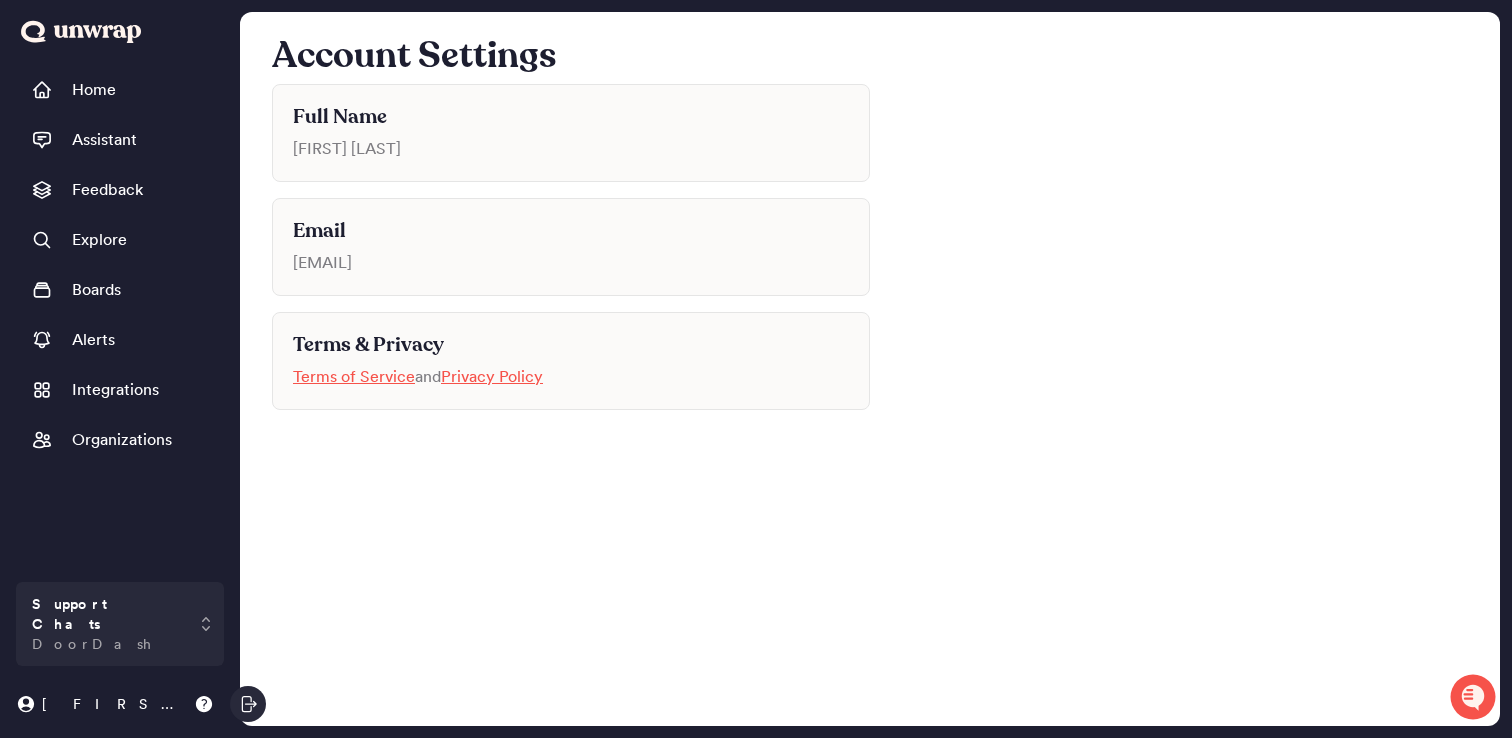 click 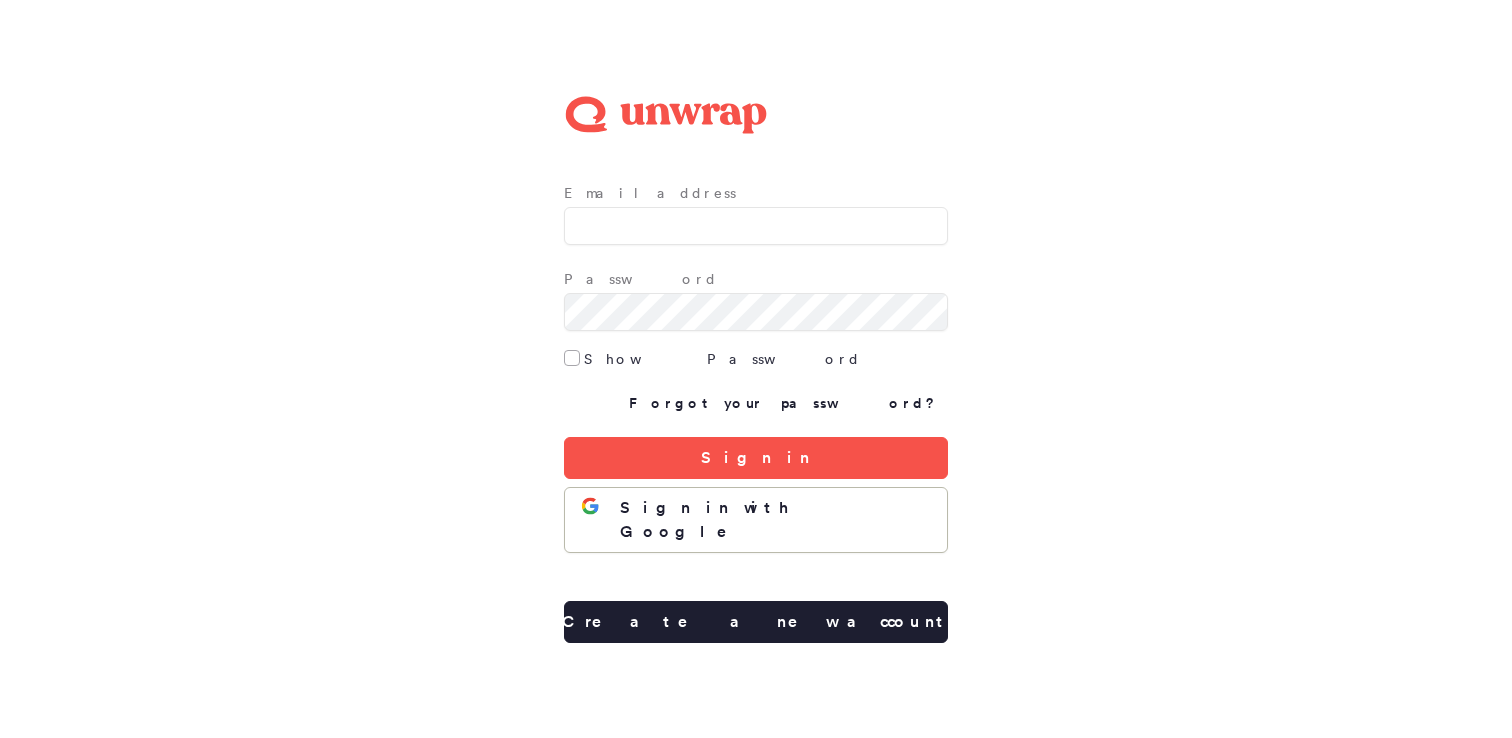 scroll, scrollTop: 0, scrollLeft: 0, axis: both 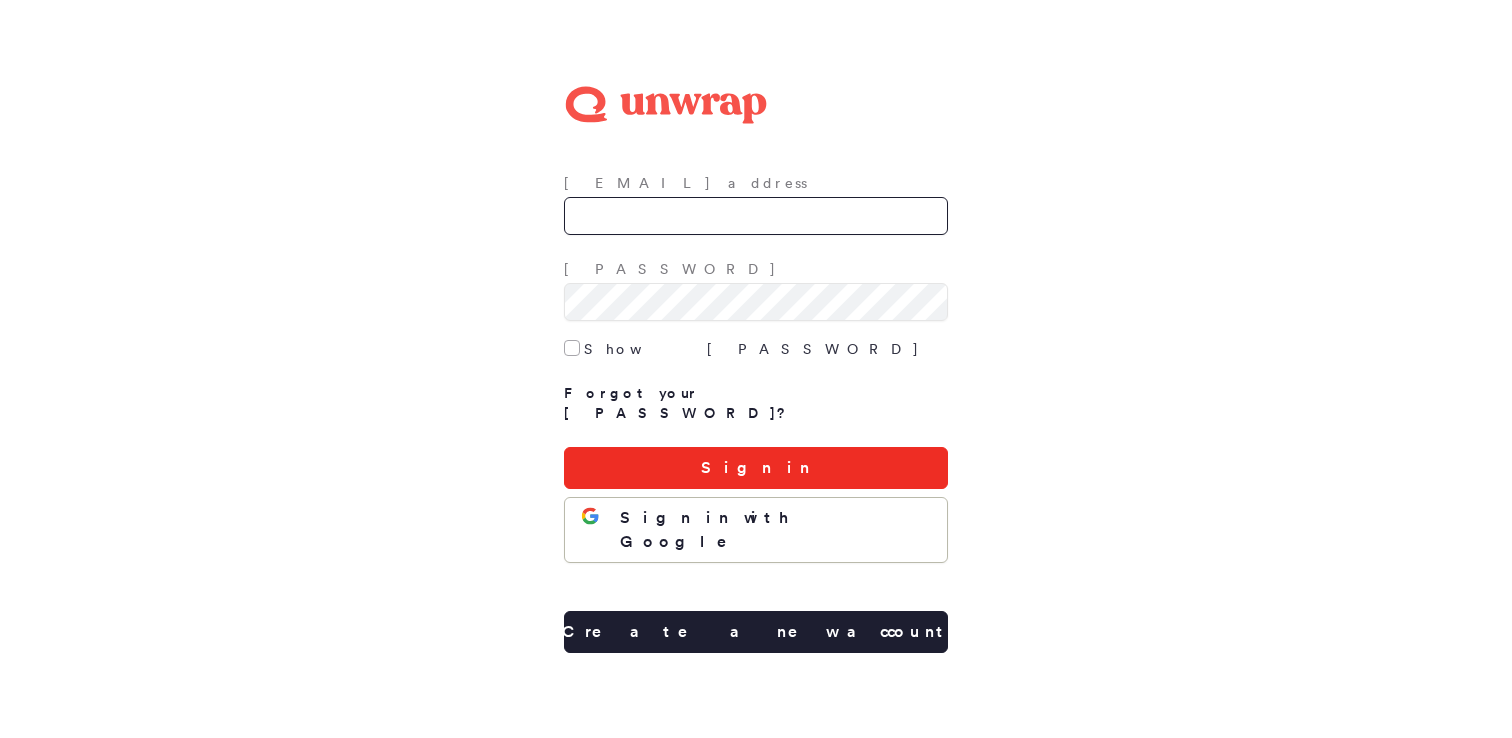 type on "**********" 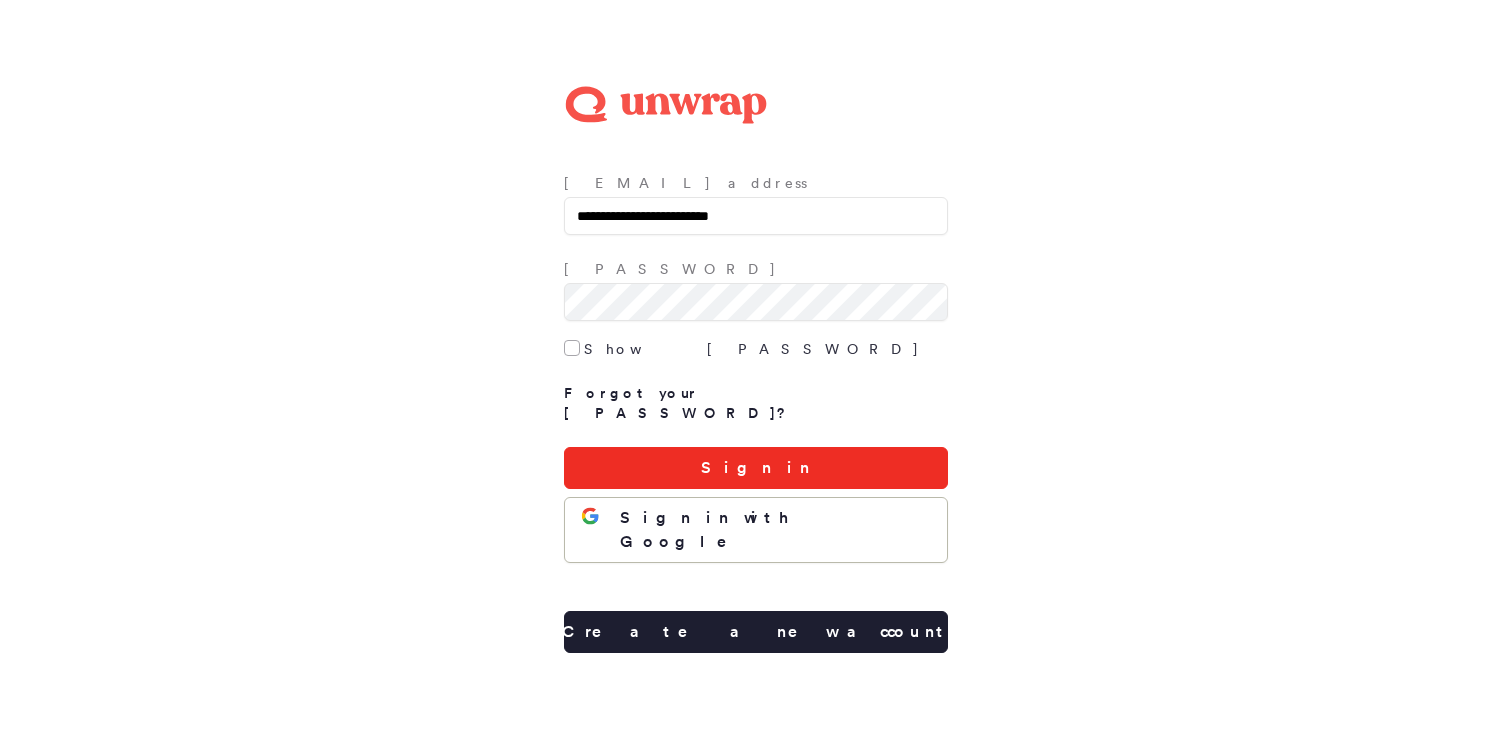 click on "Sign in" at bounding box center (756, 468) 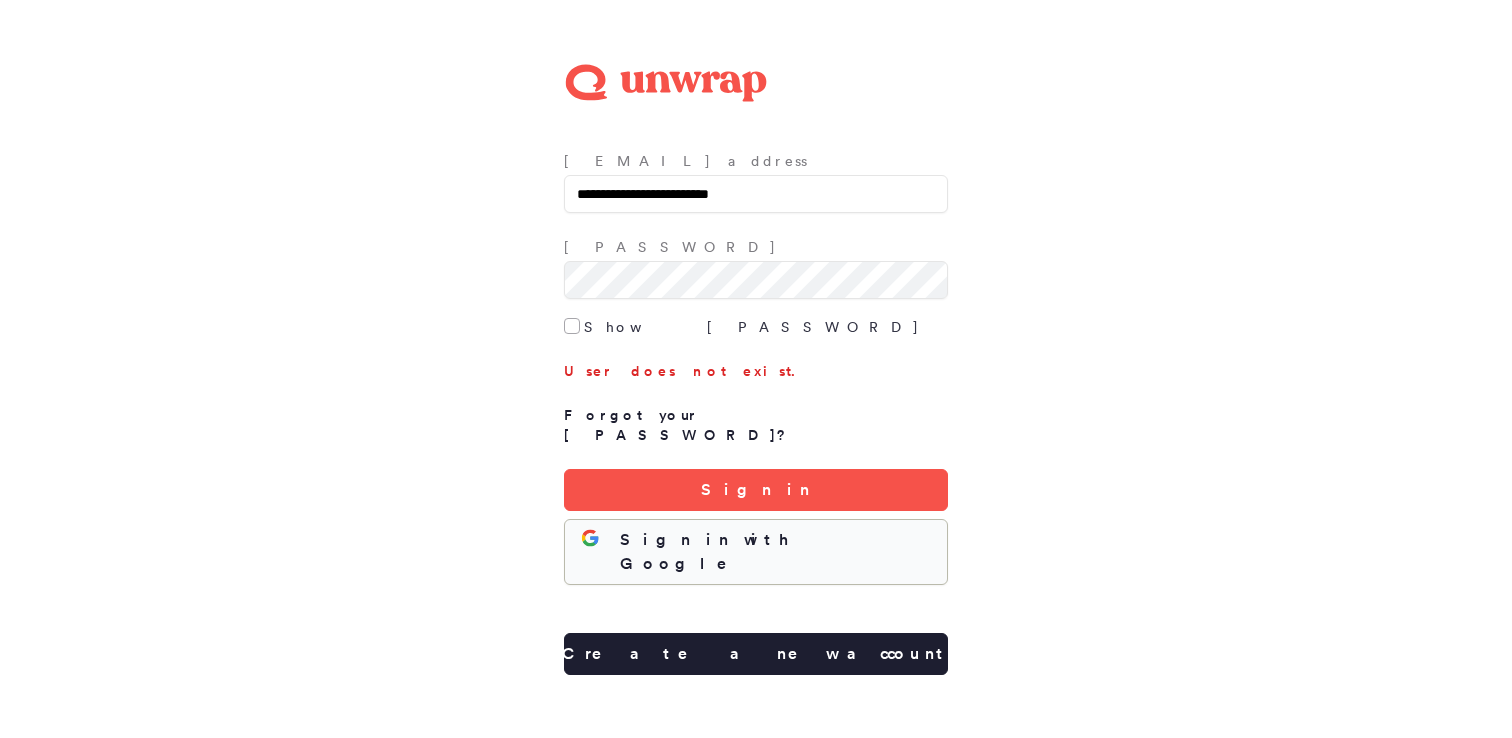 click on "Sign in with Google" at bounding box center (775, 552) 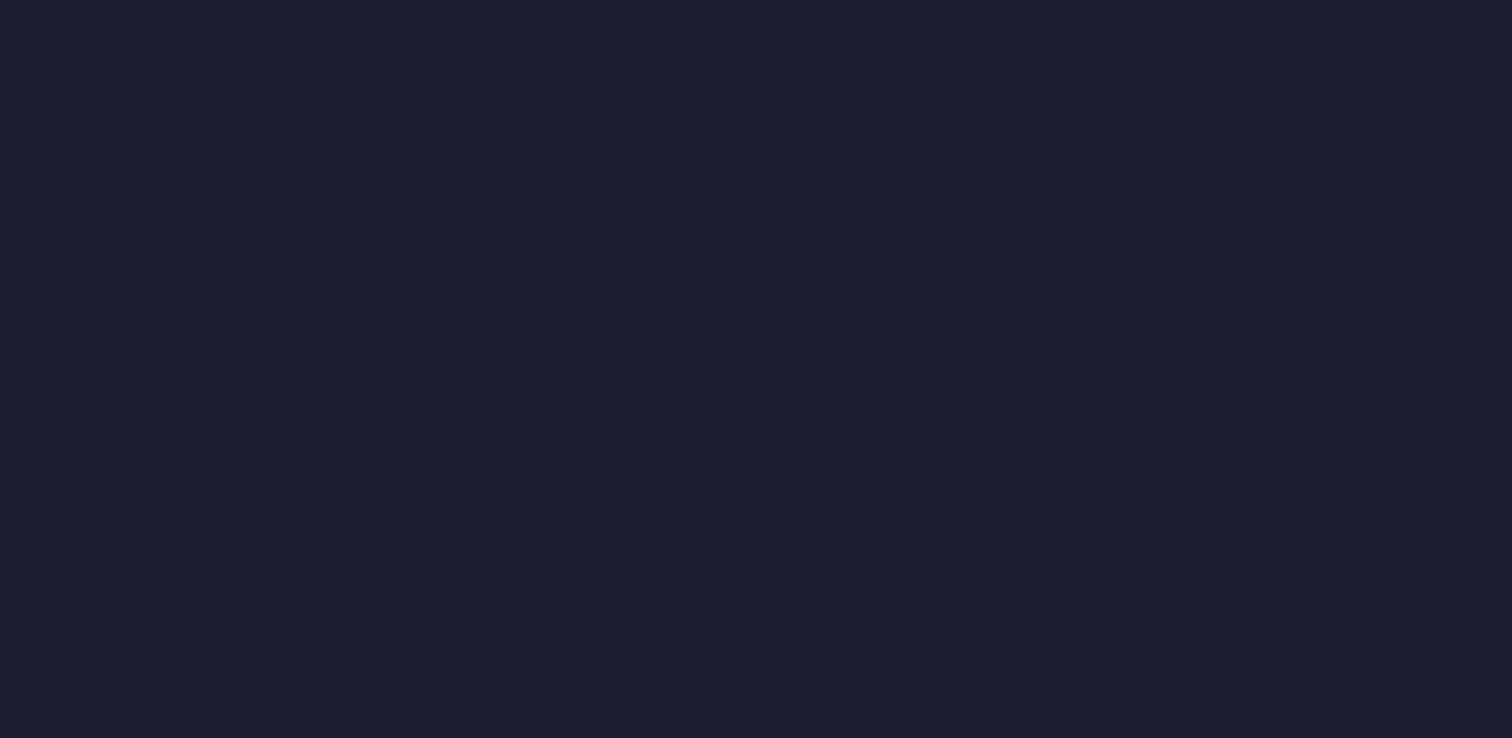 scroll, scrollTop: 0, scrollLeft: 0, axis: both 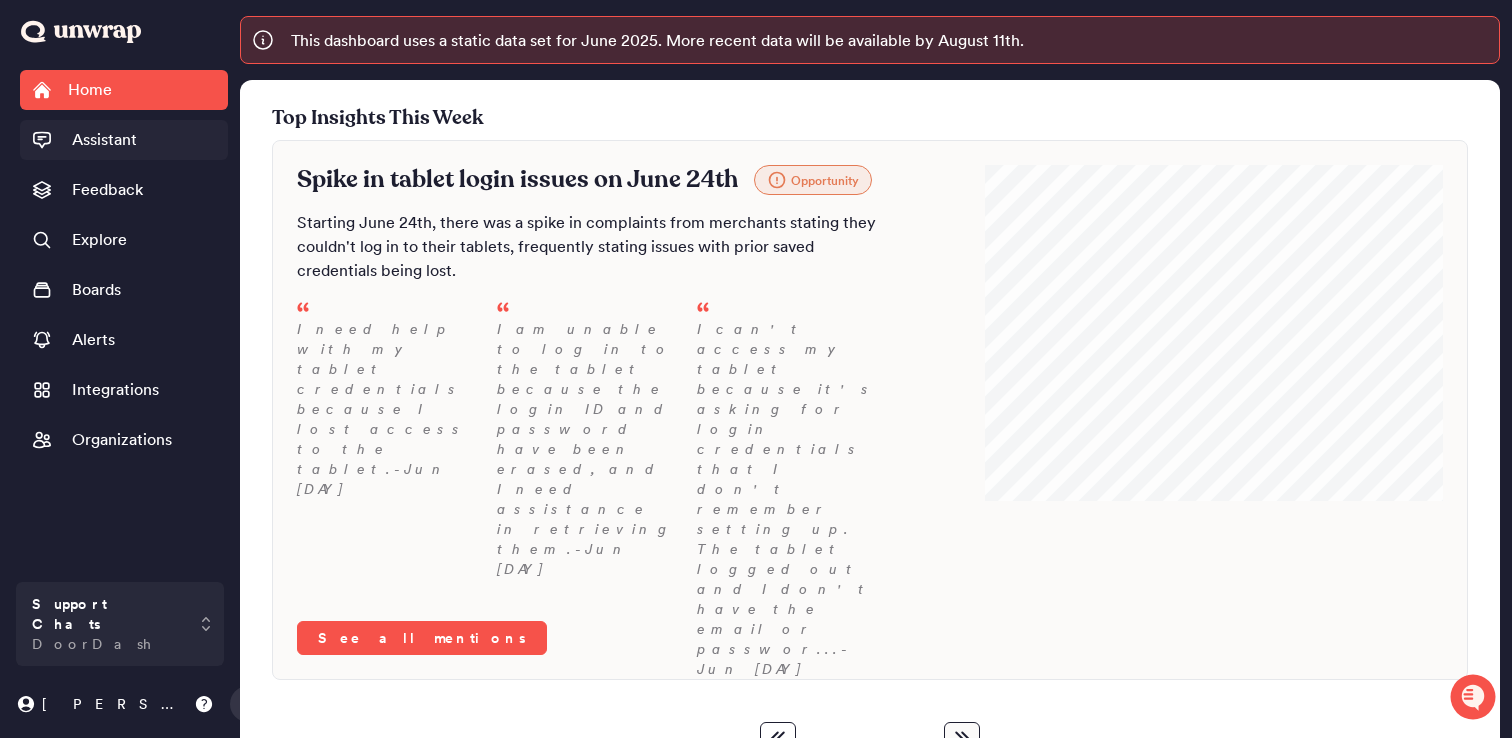 click on "Assistant" at bounding box center (104, 140) 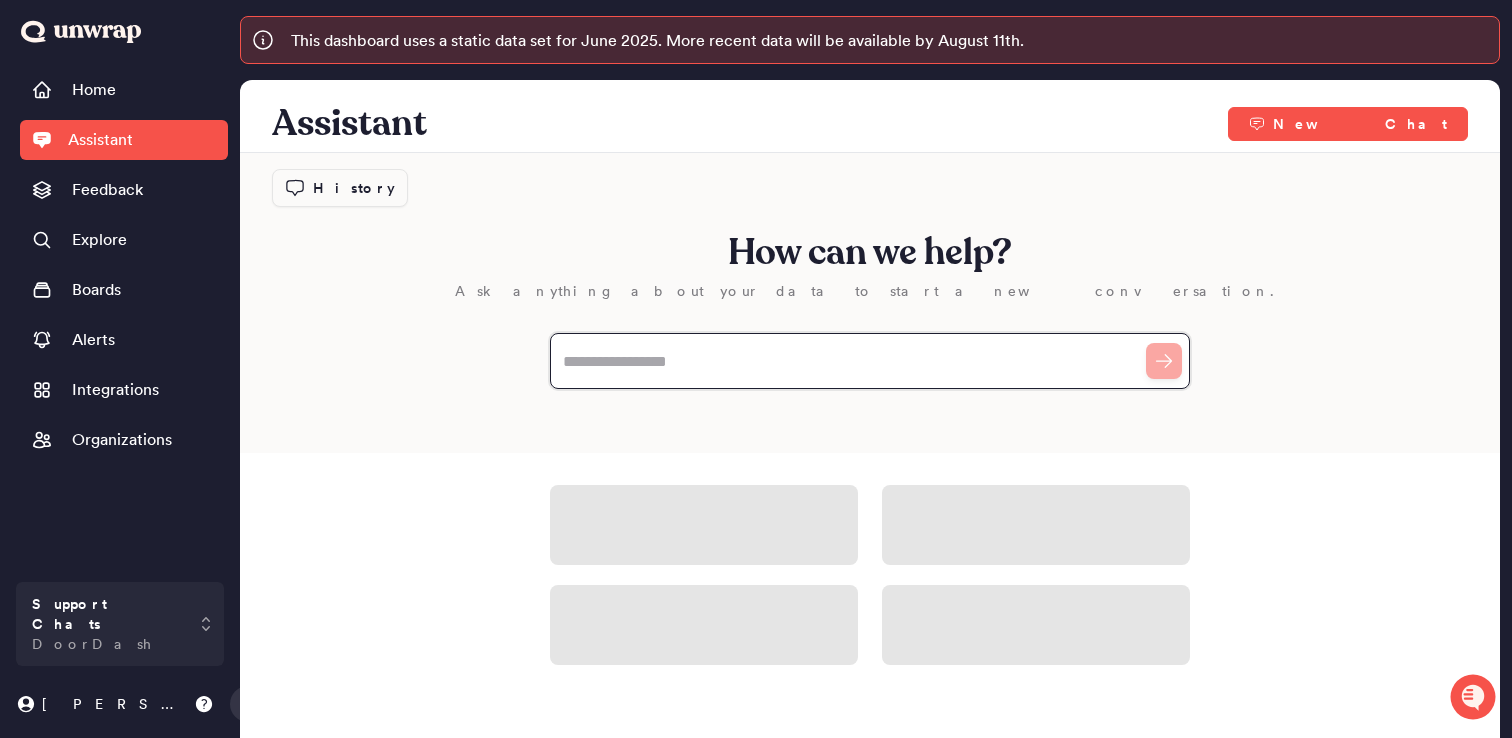 click at bounding box center (870, 361) 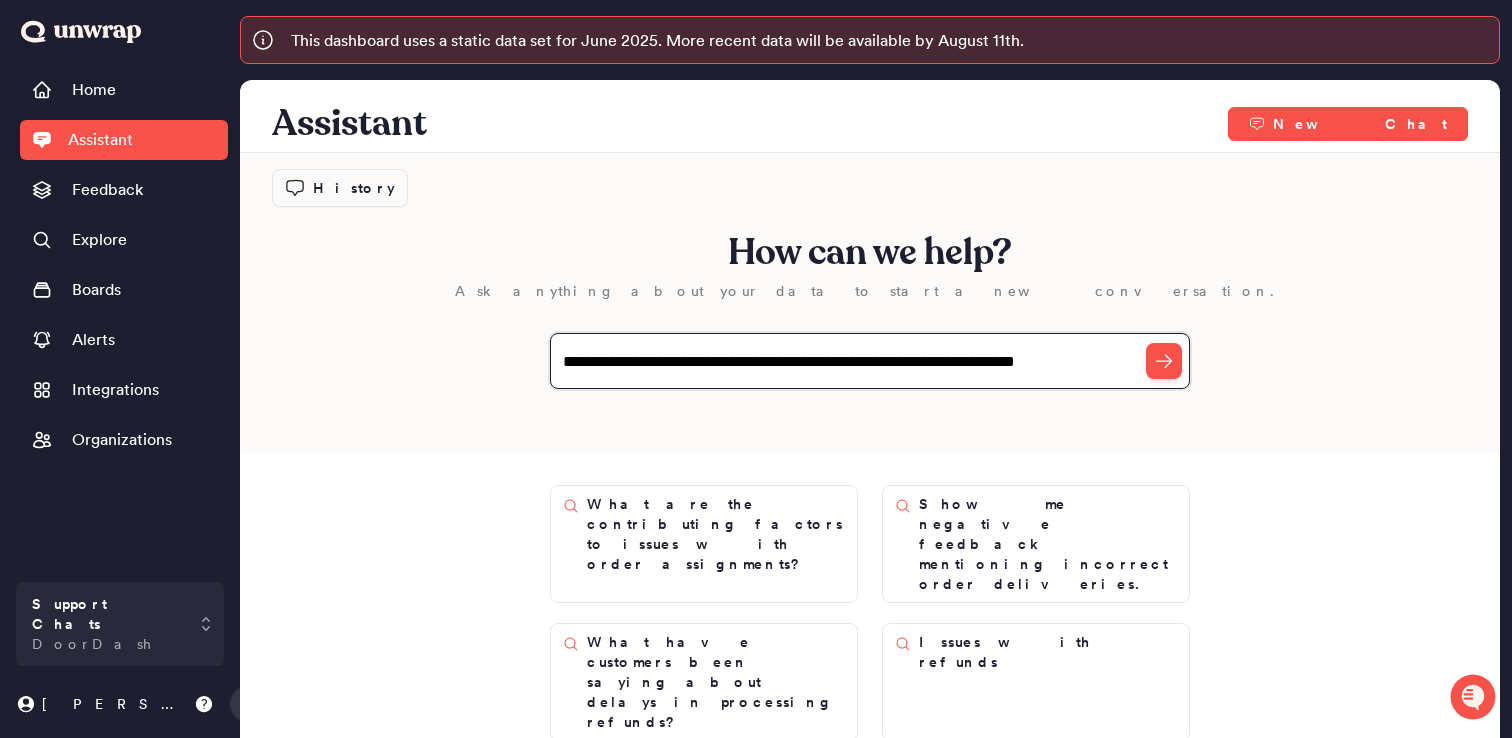 type on "**********" 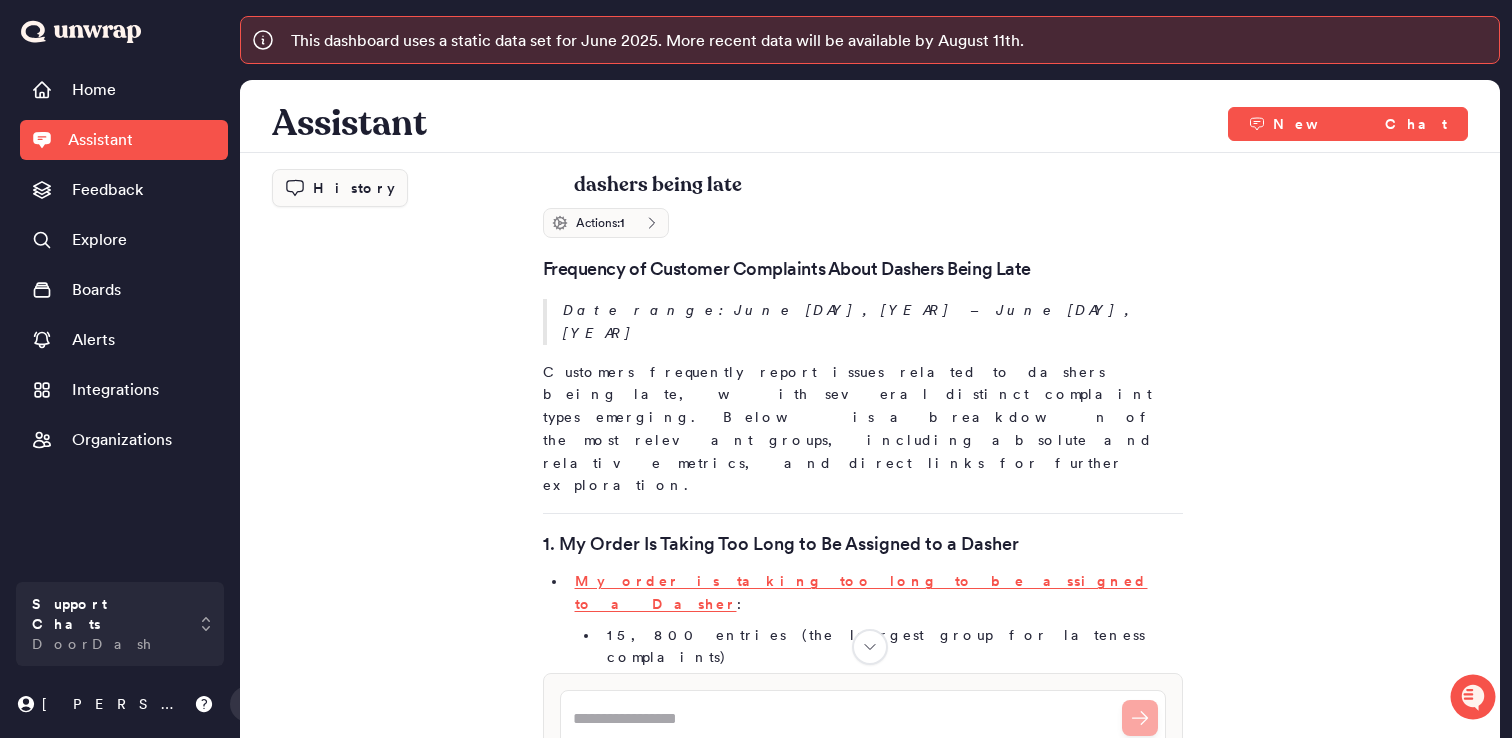 scroll, scrollTop: 0, scrollLeft: 0, axis: both 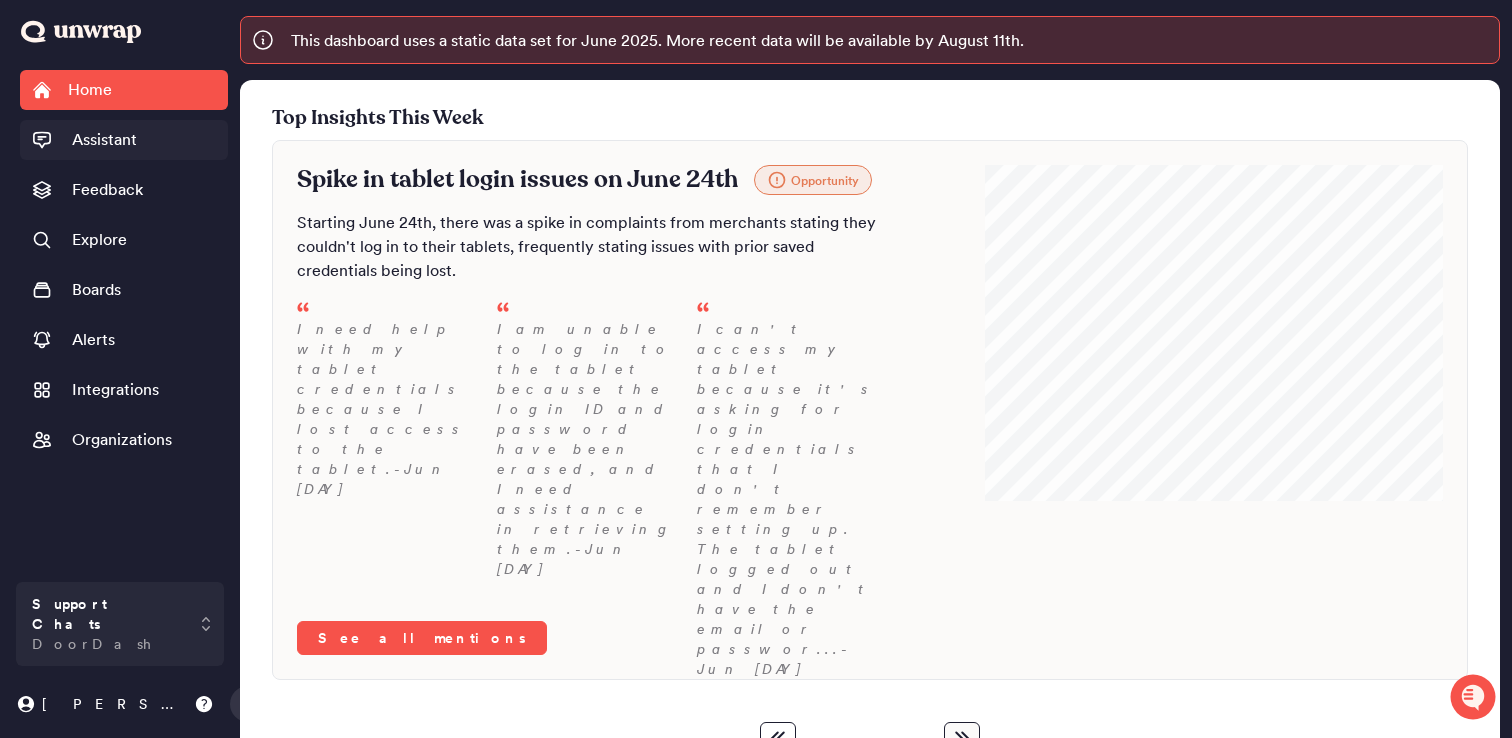 click on "Assistant" at bounding box center (104, 140) 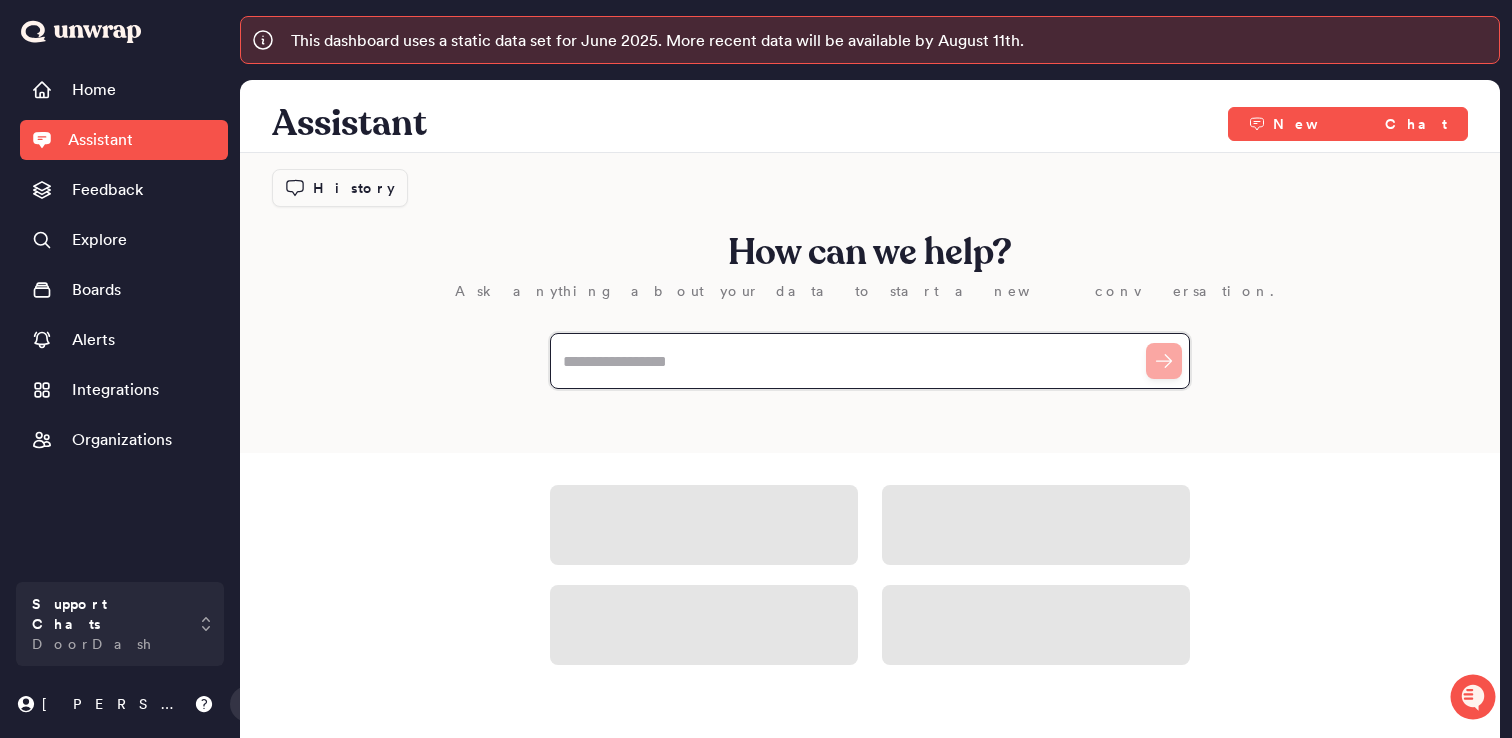 click at bounding box center [870, 361] 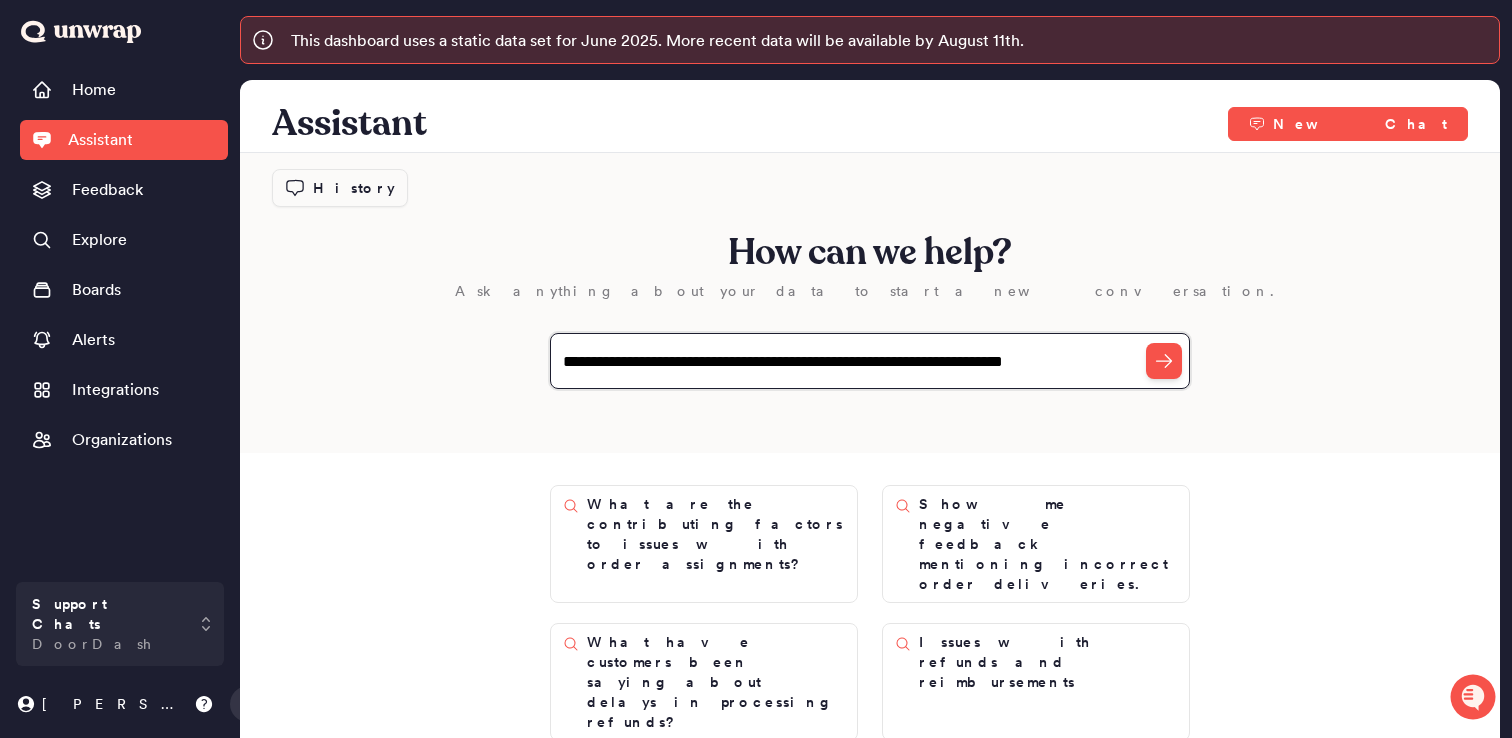 type on "**********" 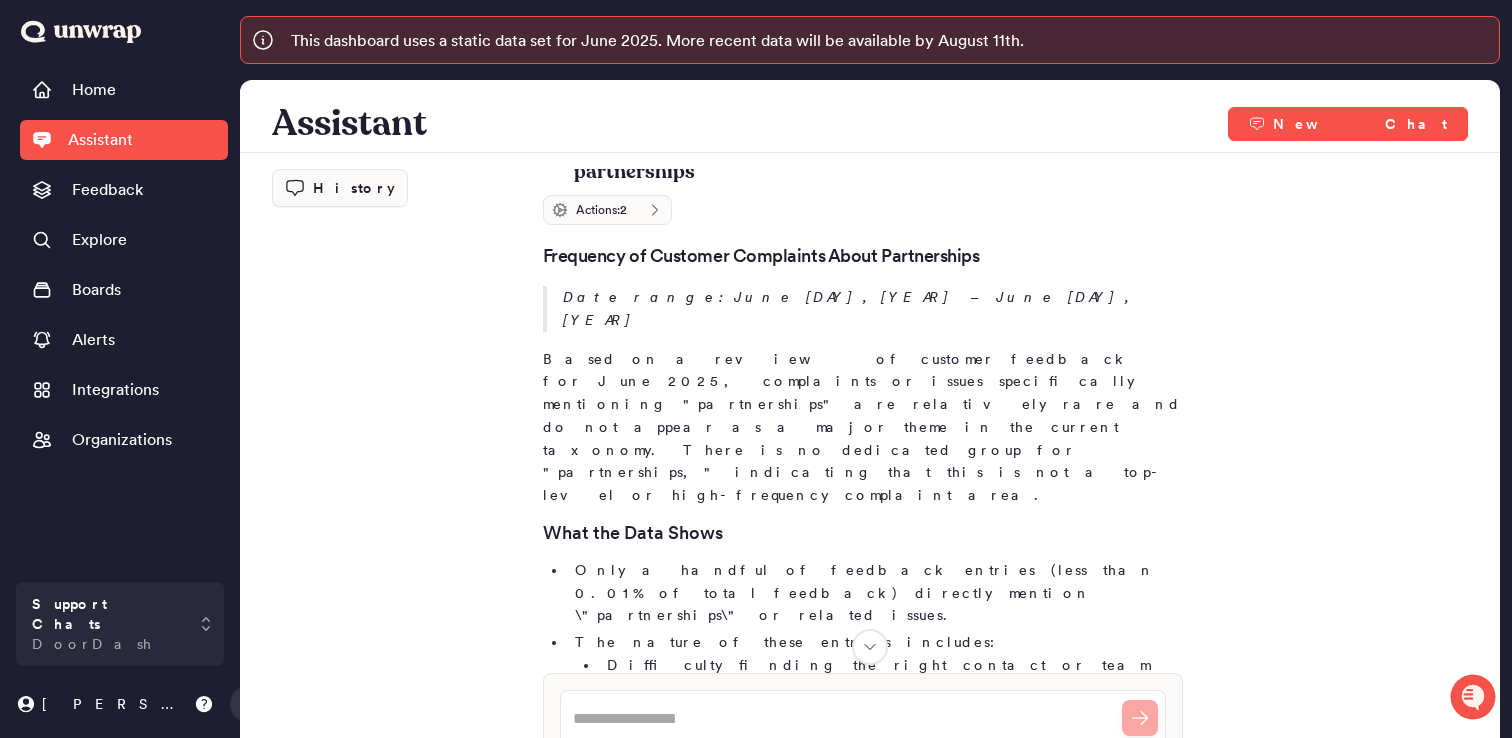 scroll, scrollTop: 0, scrollLeft: 0, axis: both 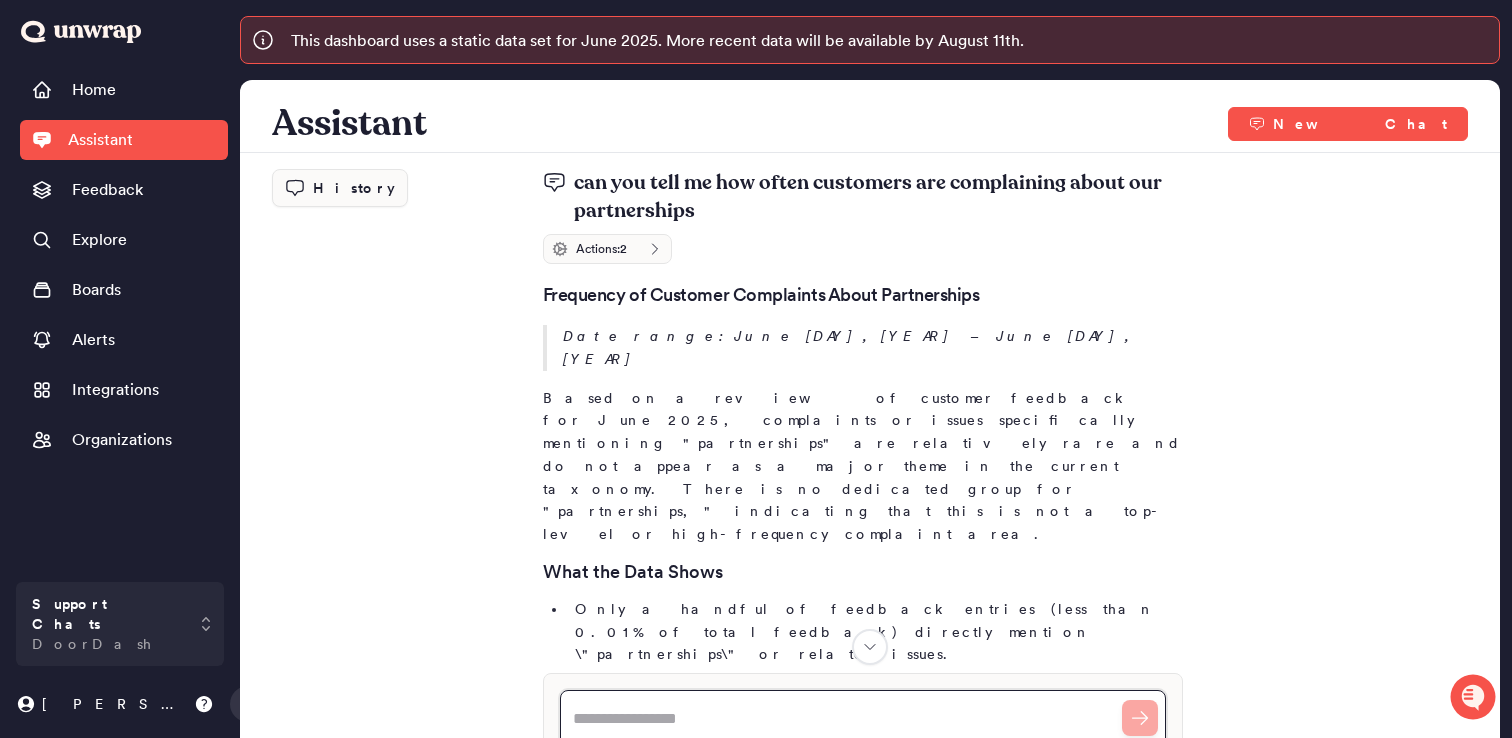 click at bounding box center (863, 718) 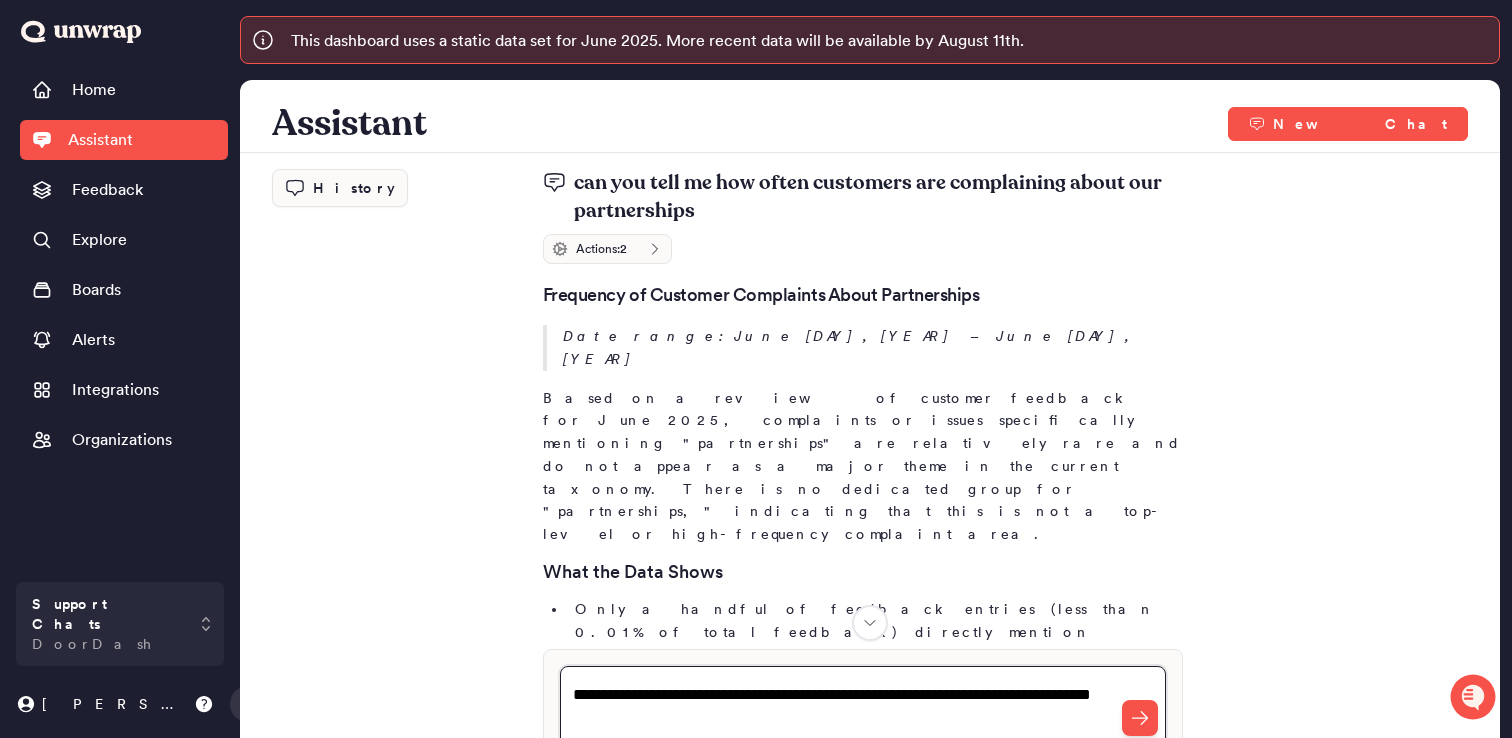type on "**********" 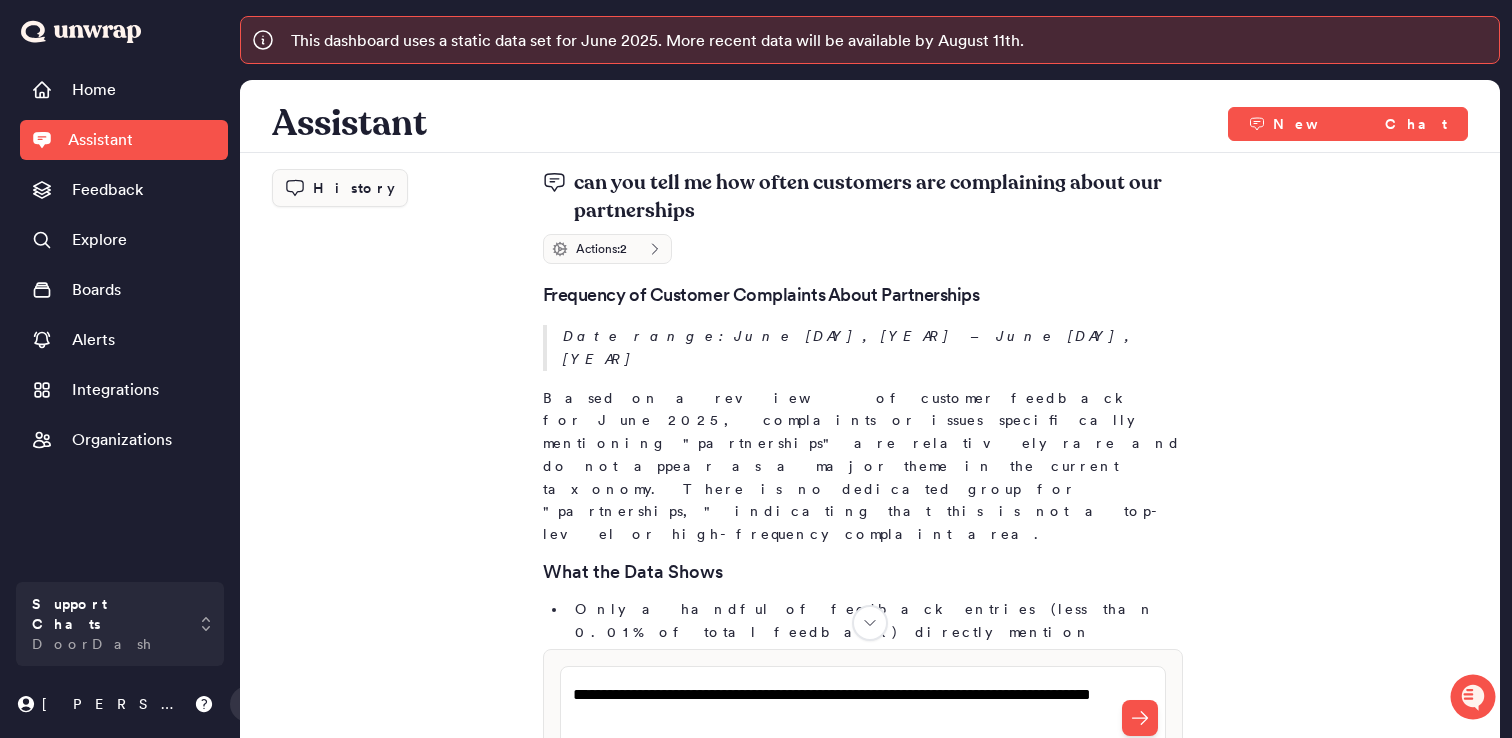 type 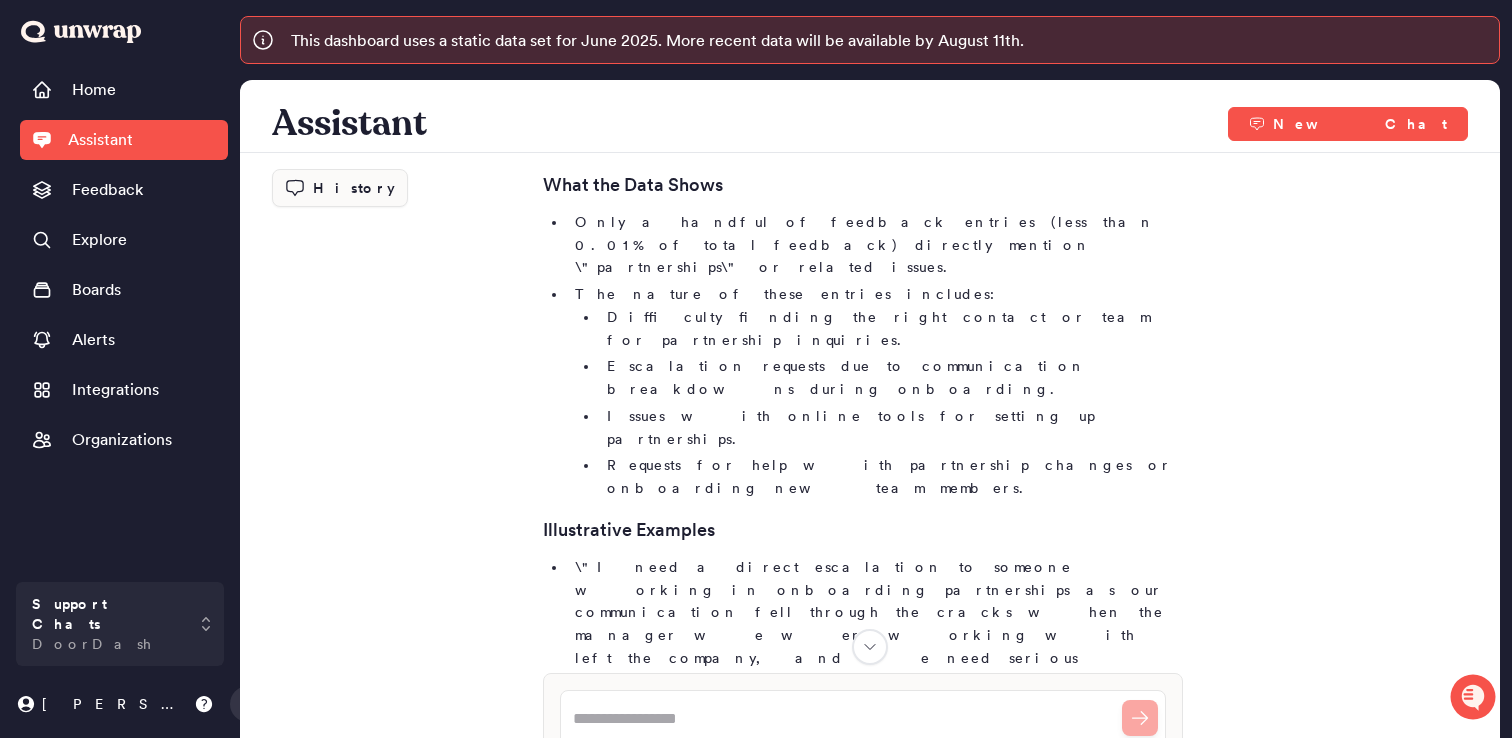 scroll, scrollTop: 0, scrollLeft: 0, axis: both 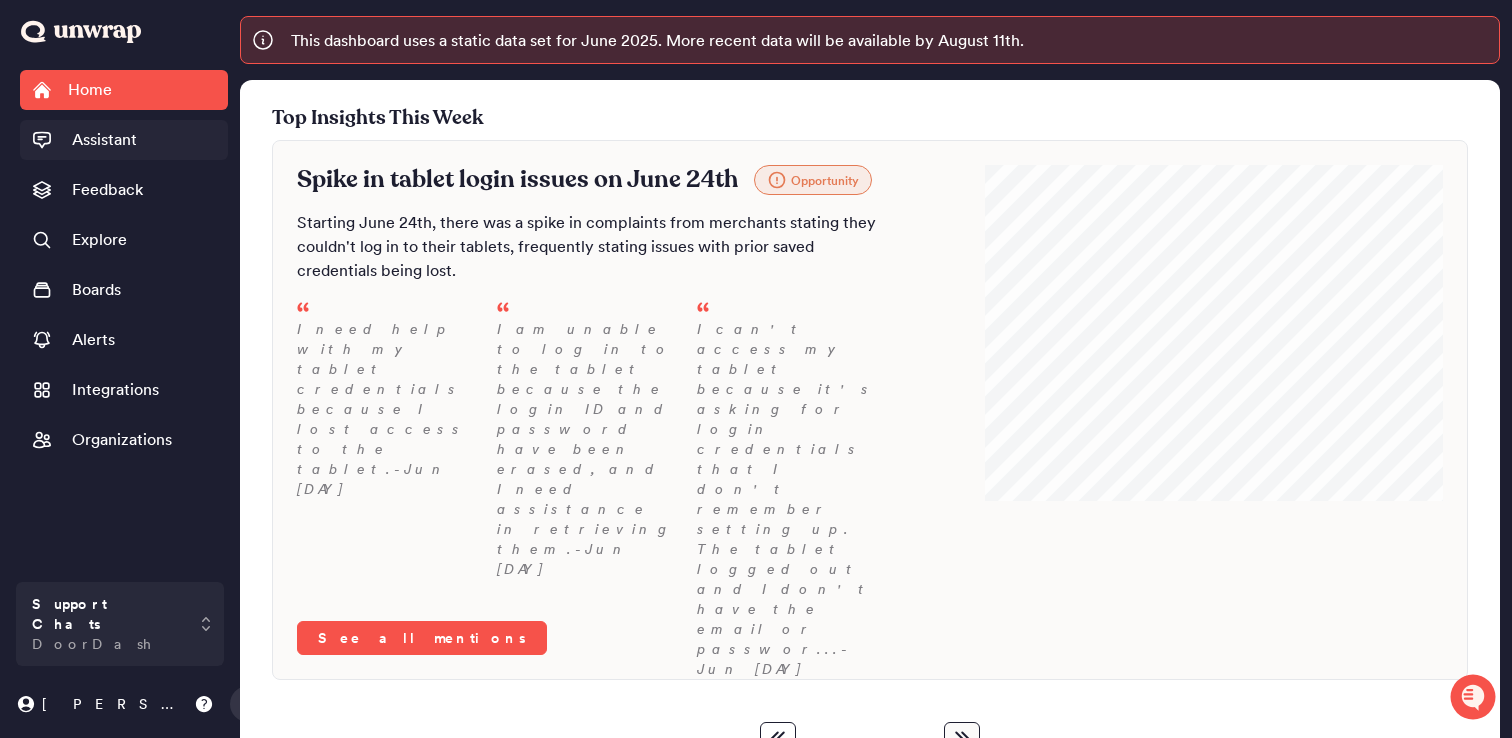 click on "Assistant" at bounding box center [104, 140] 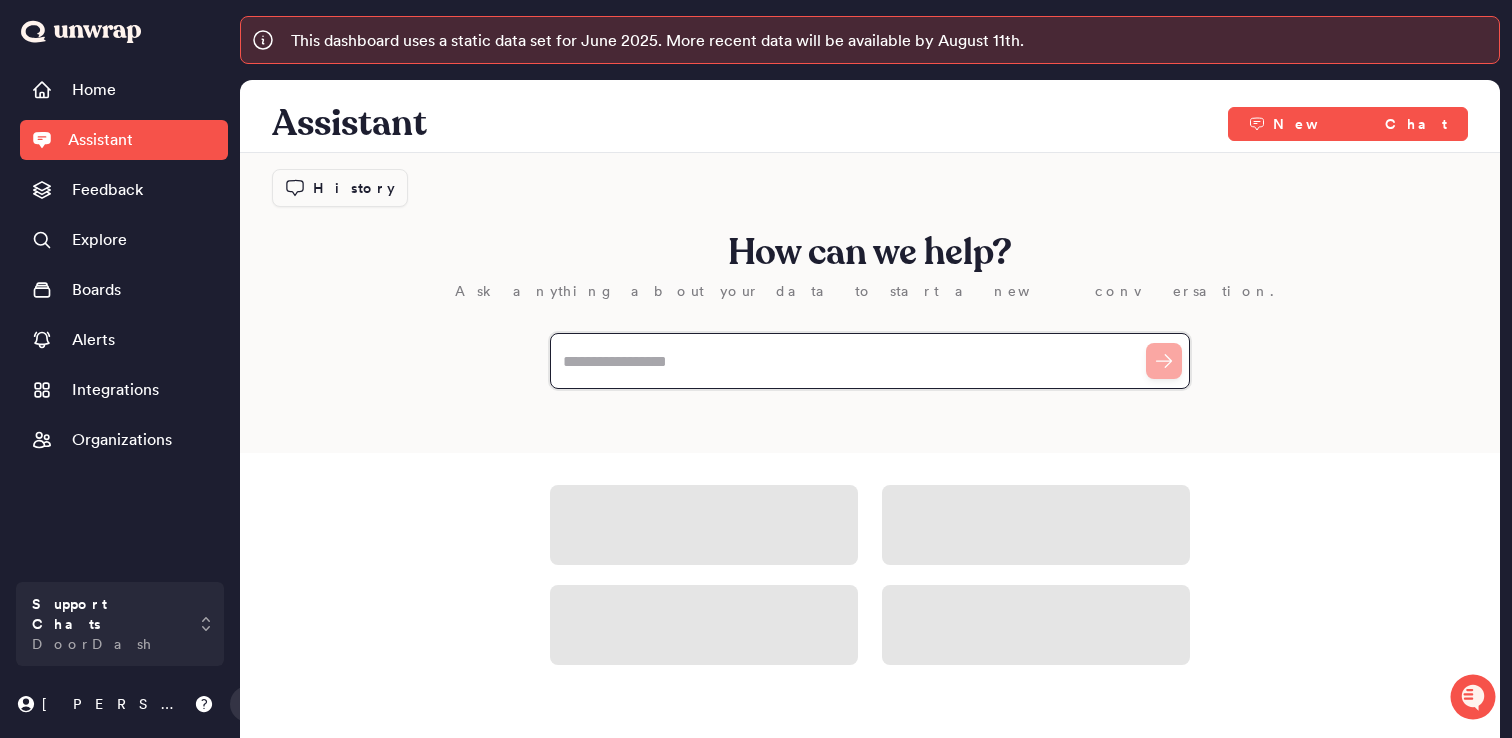 click at bounding box center [870, 361] 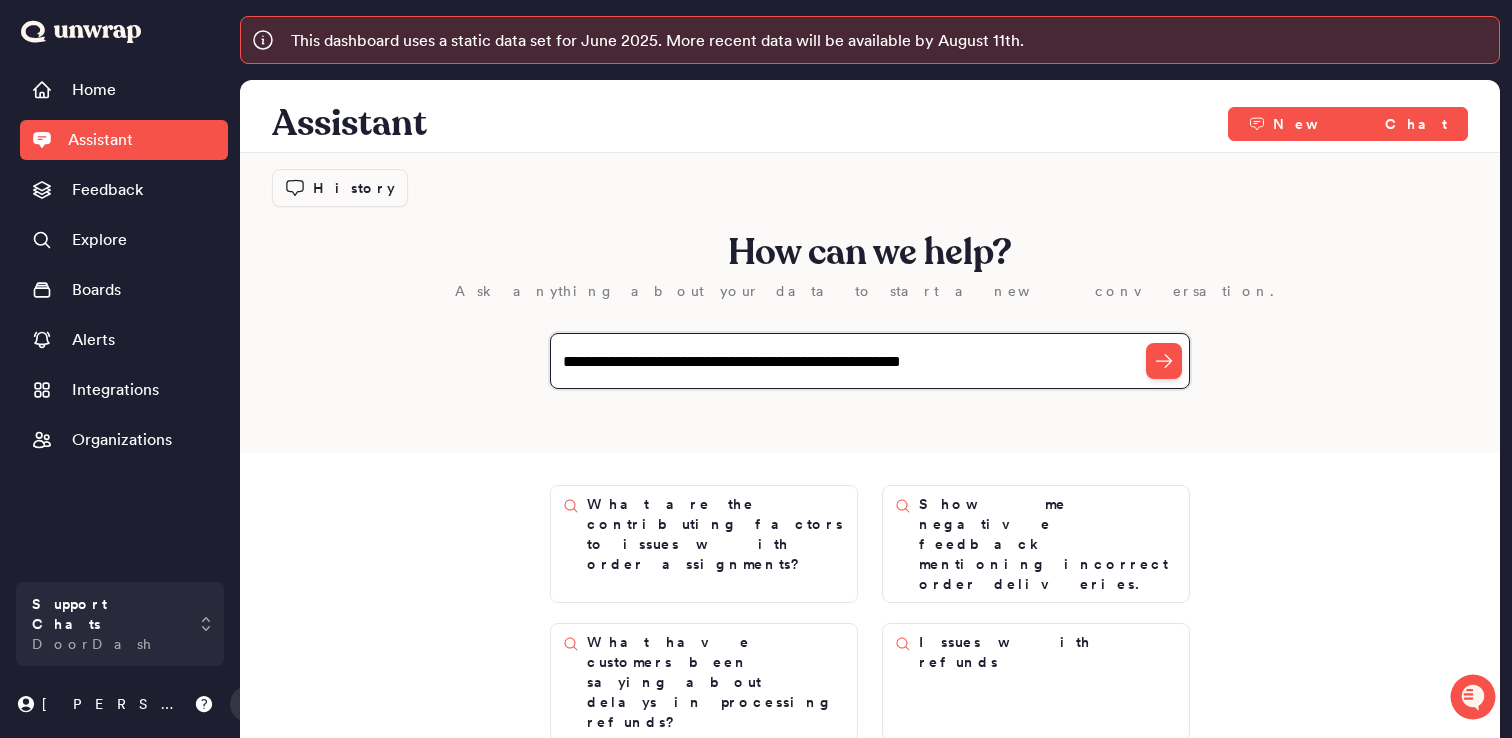 type on "**********" 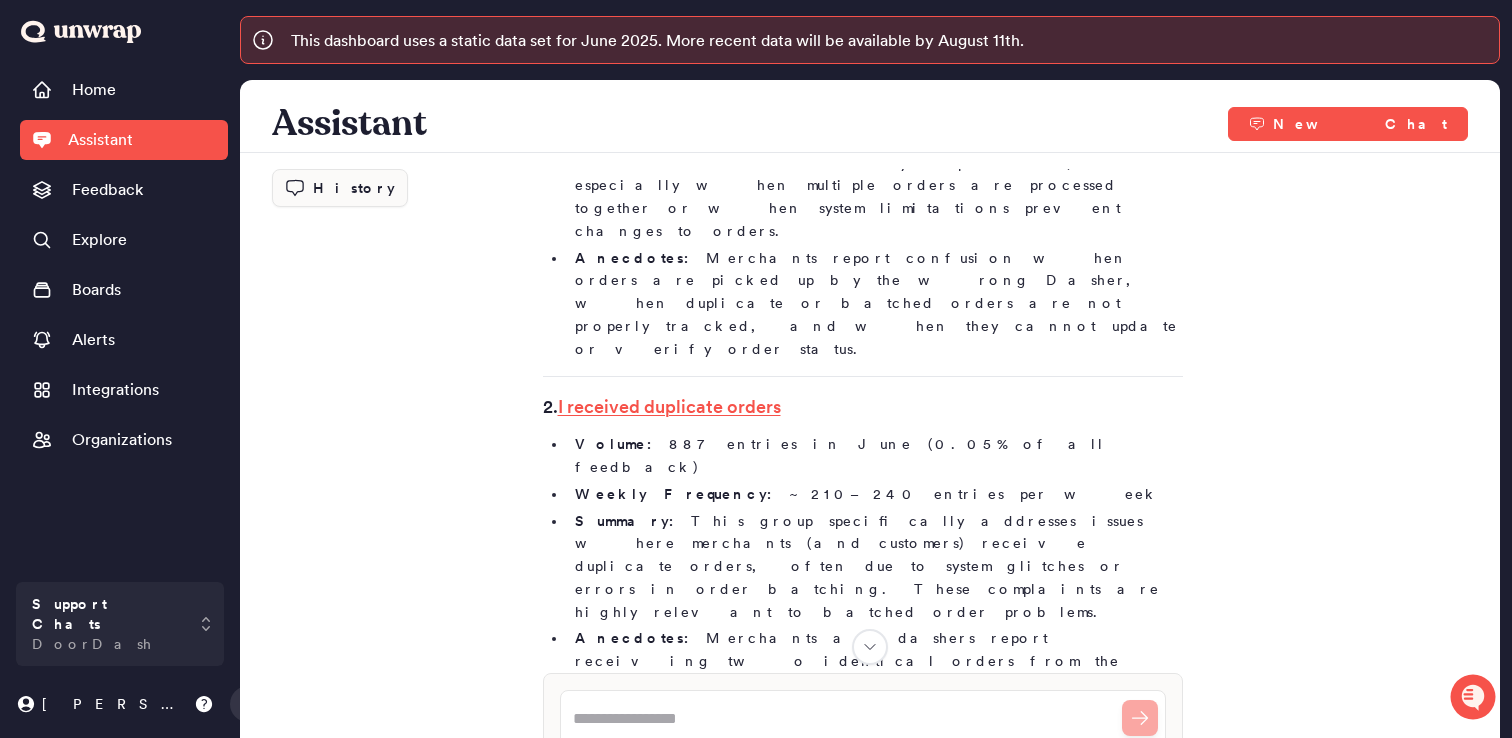 scroll, scrollTop: 667, scrollLeft: 0, axis: vertical 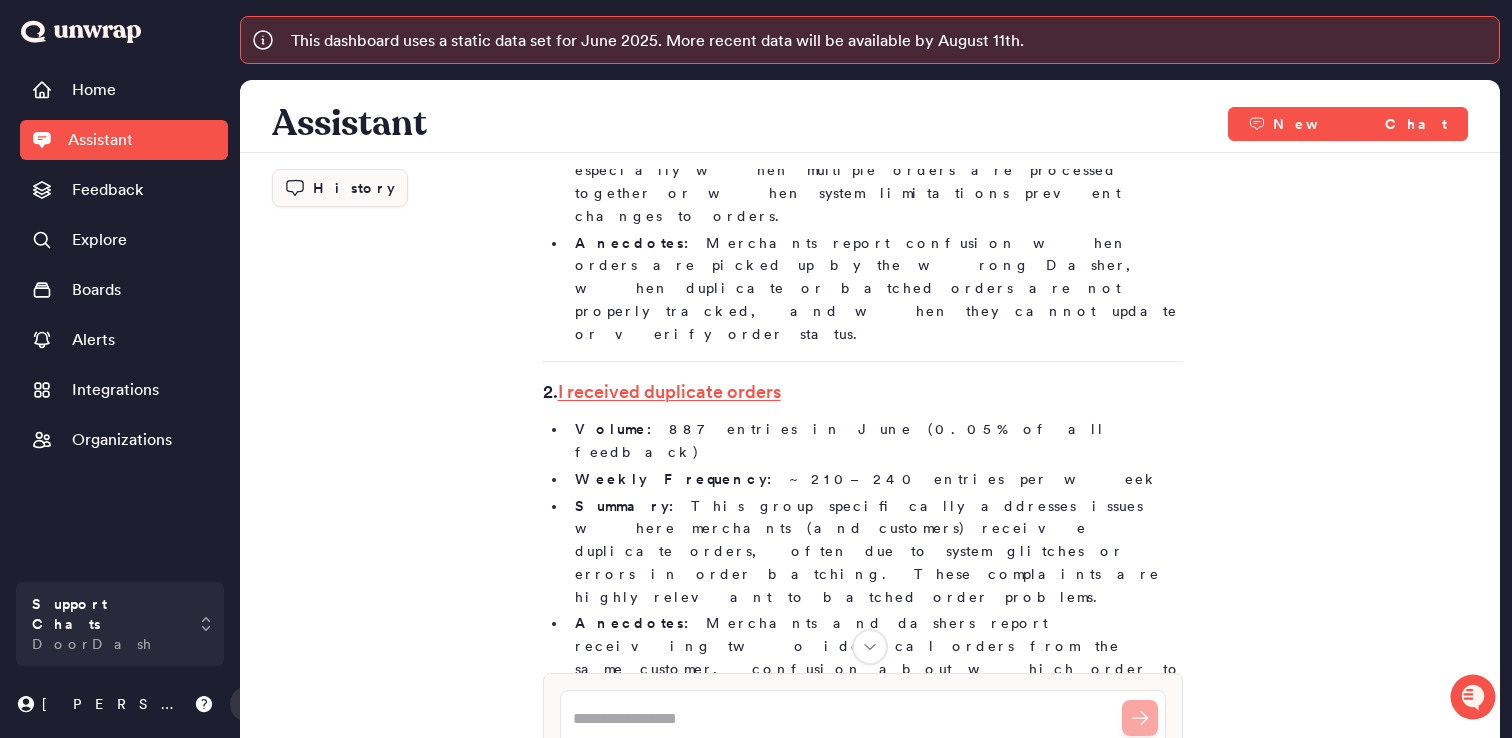 click on "I received conflicting information about the status of my order" at bounding box center (817, 772) 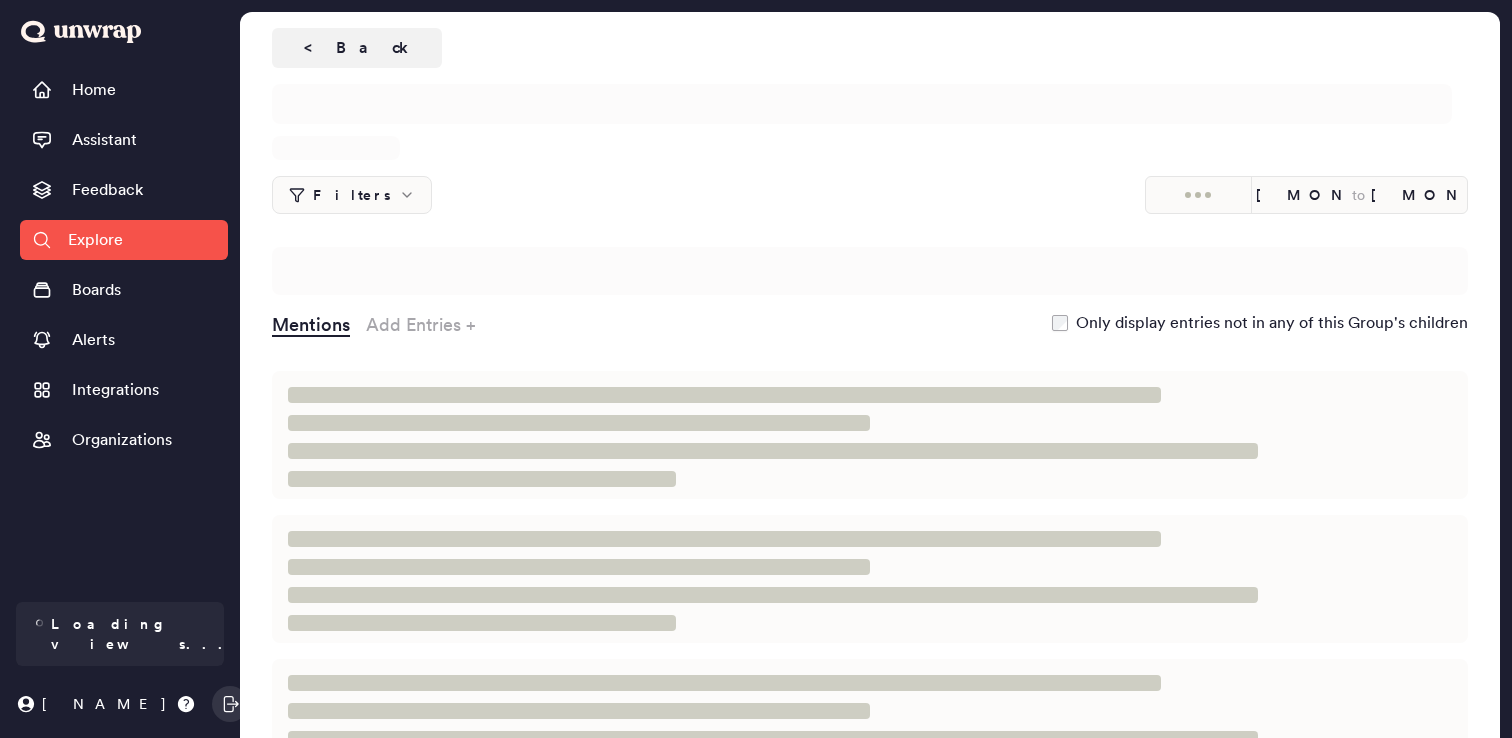 scroll, scrollTop: 0, scrollLeft: 0, axis: both 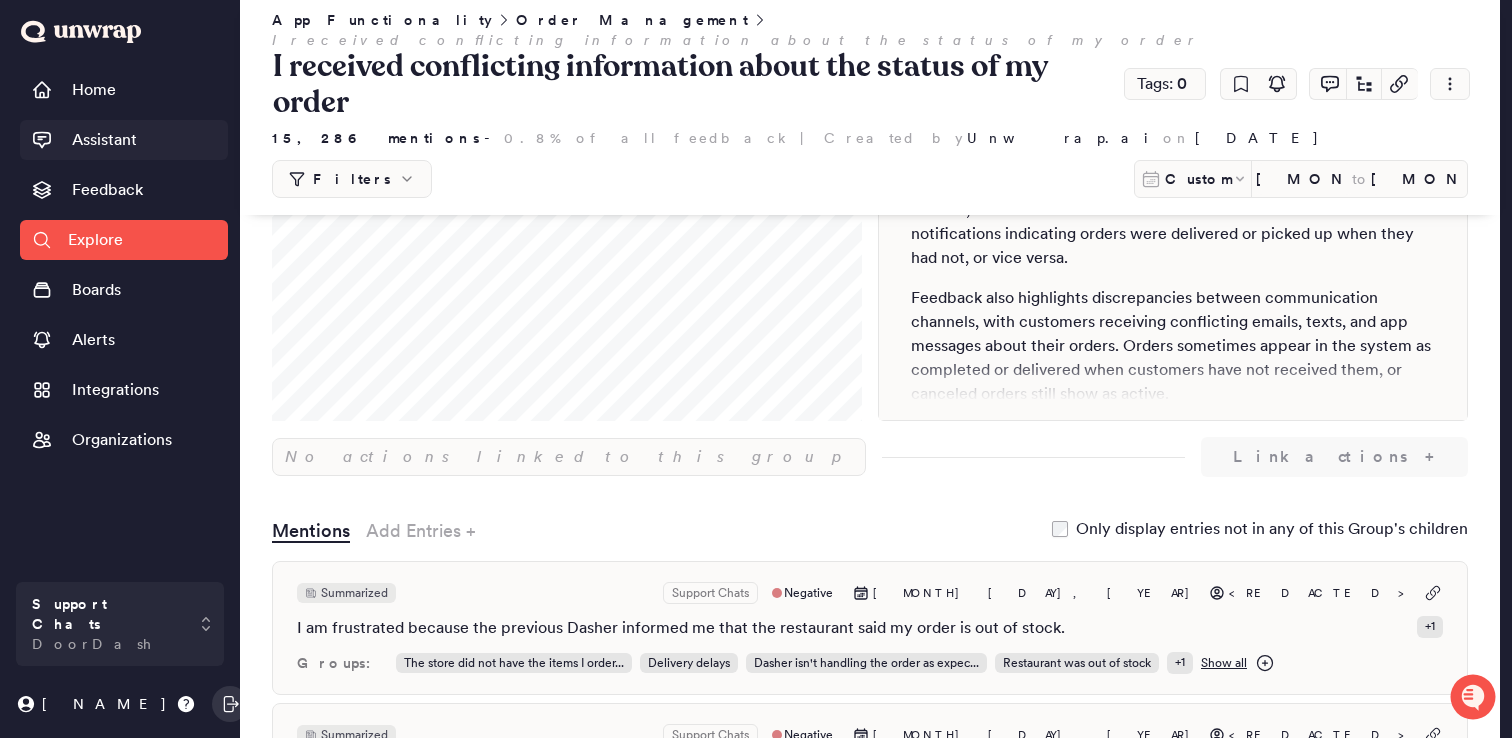 click on "Assistant" at bounding box center (104, 140) 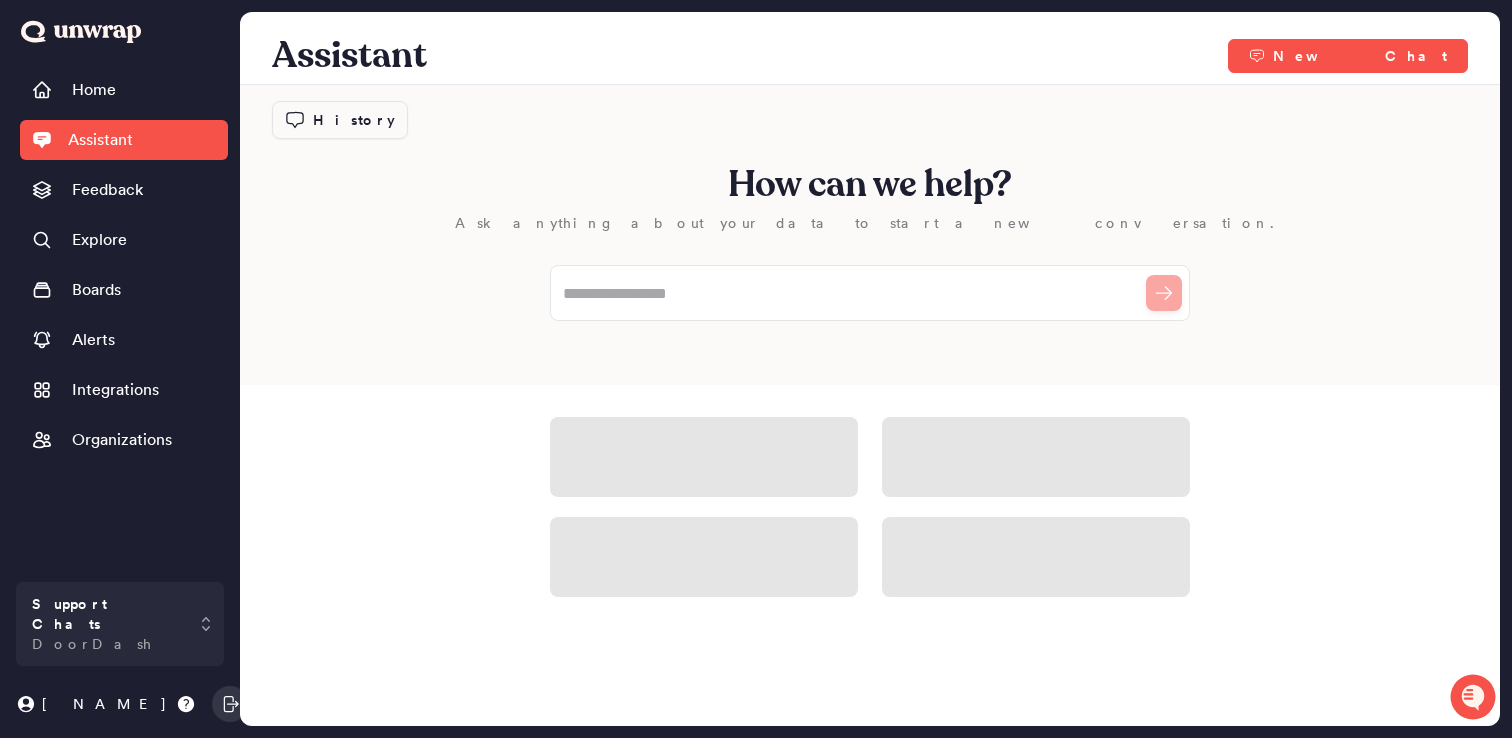 scroll, scrollTop: 68, scrollLeft: 0, axis: vertical 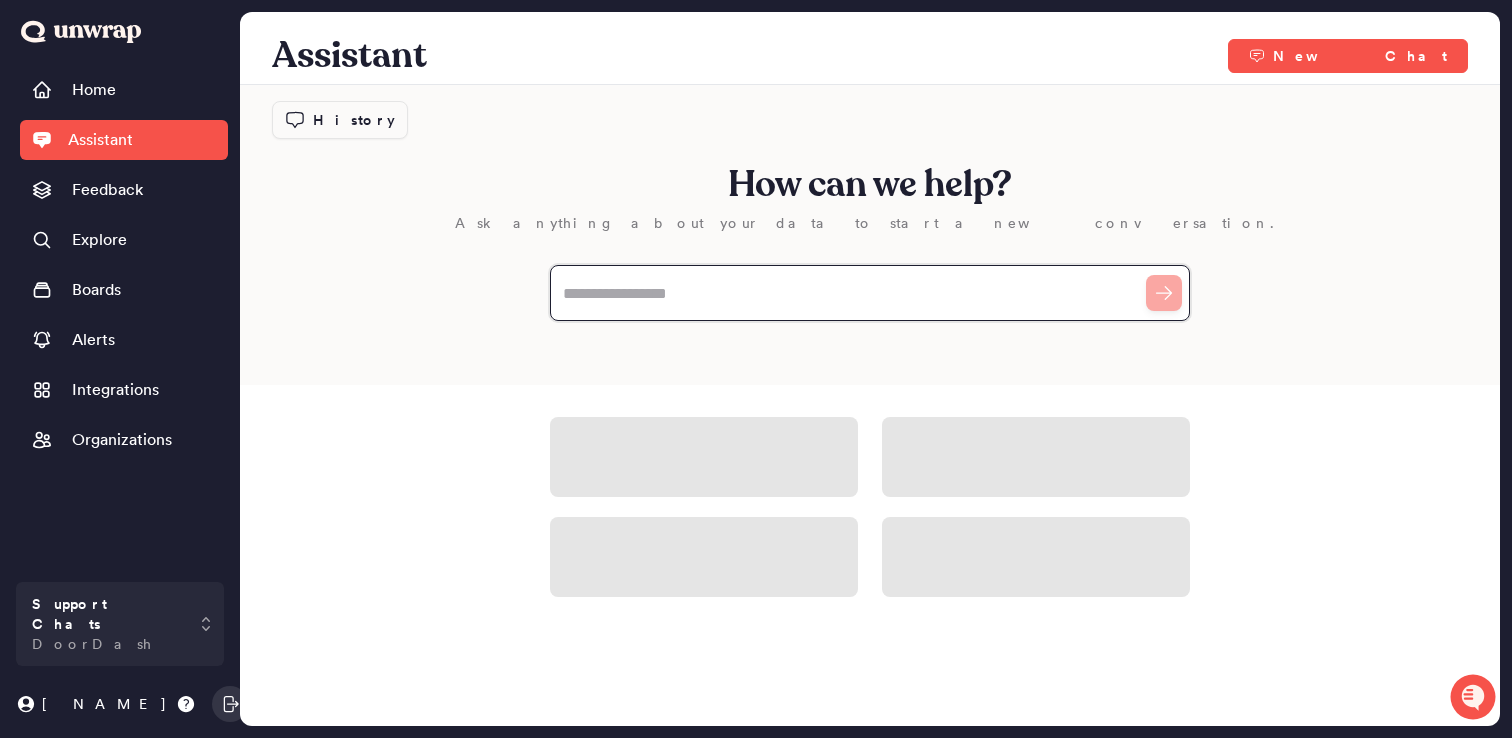click at bounding box center [870, 293] 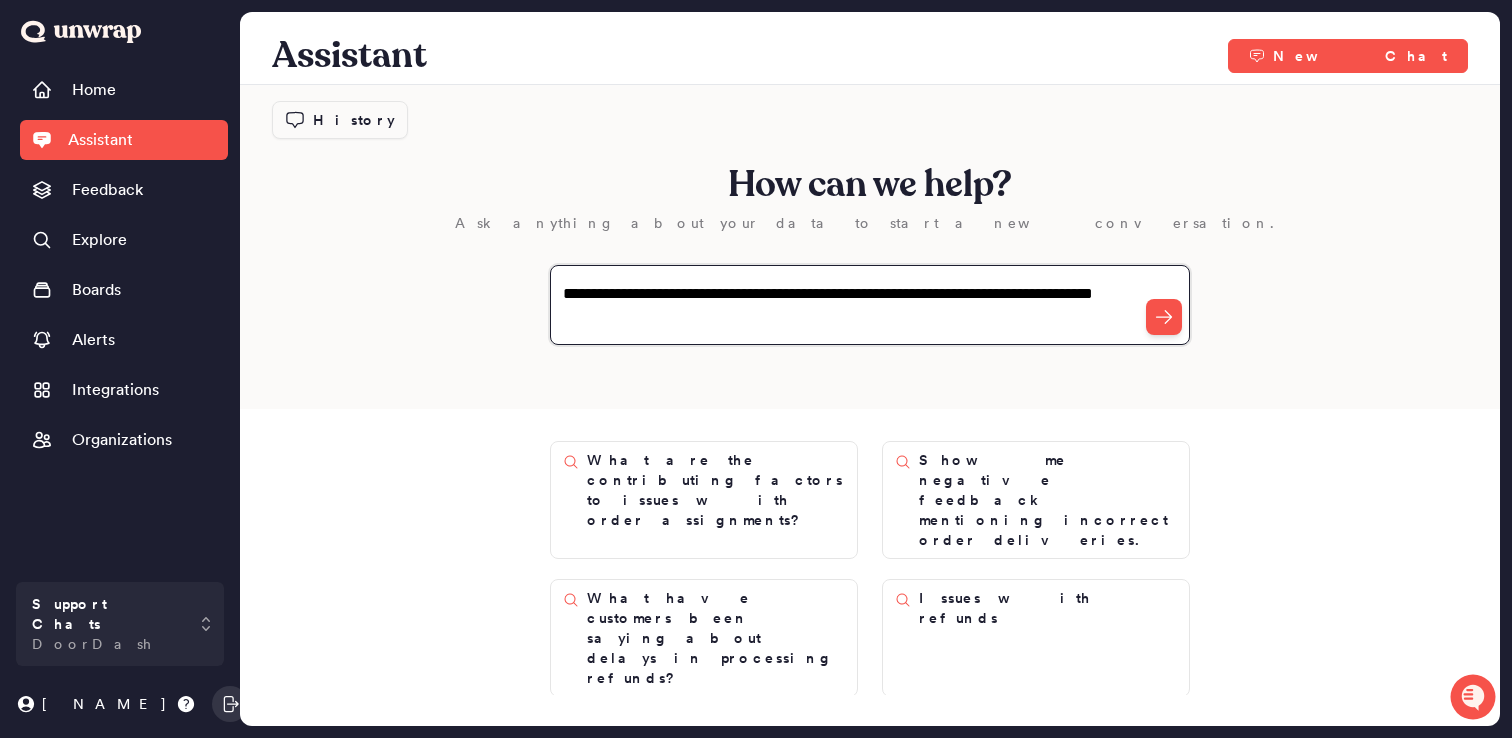 type on "**********" 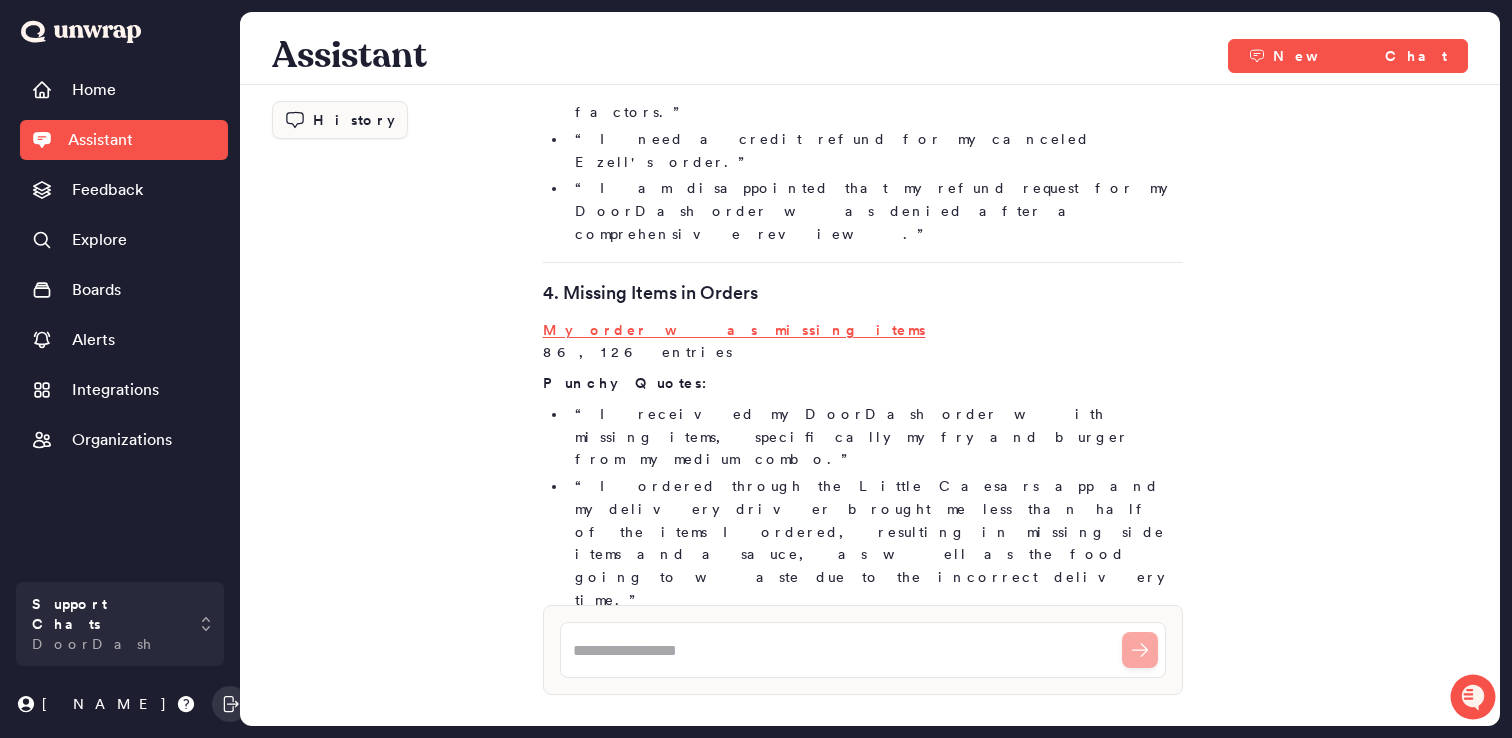 scroll, scrollTop: 1761, scrollLeft: 0, axis: vertical 